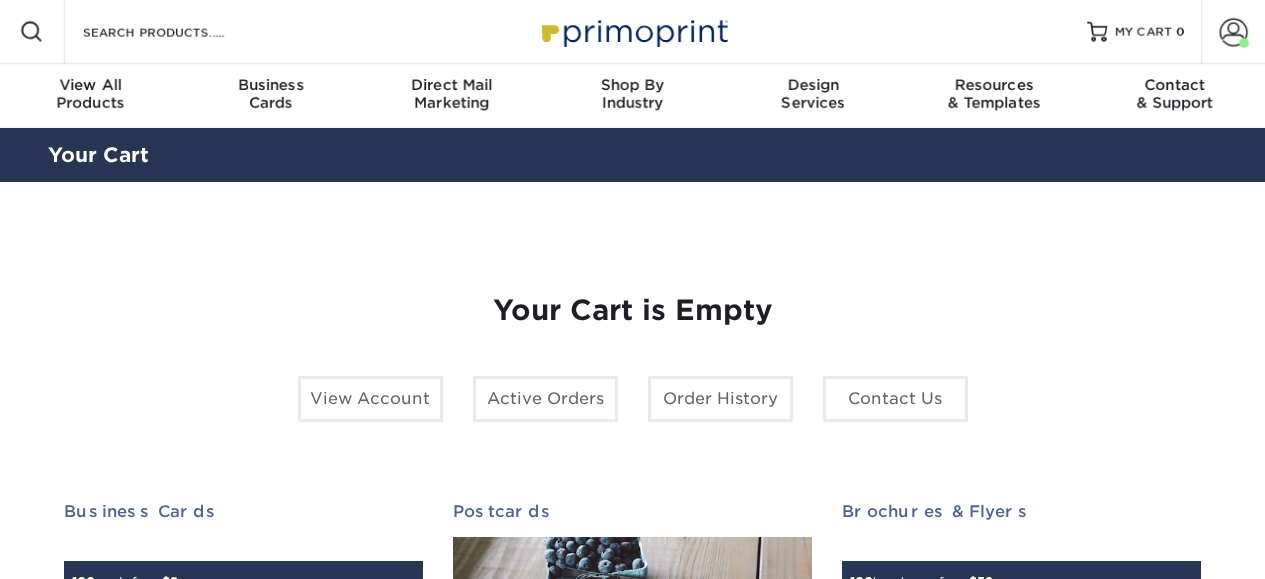 scroll, scrollTop: 0, scrollLeft: 0, axis: both 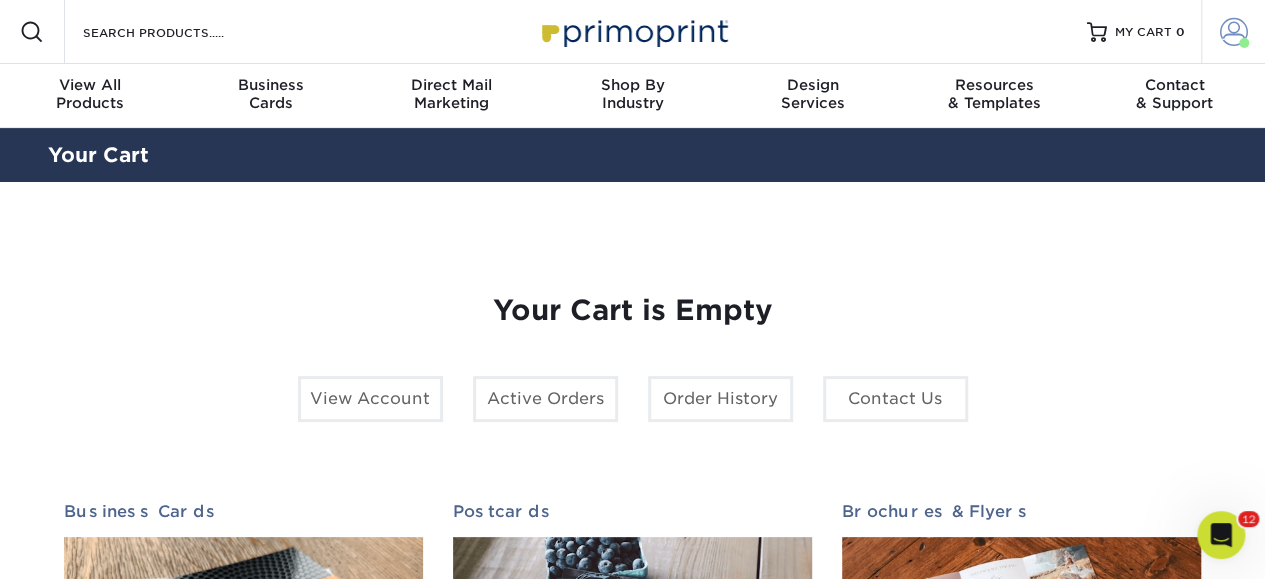 click at bounding box center (1234, 32) 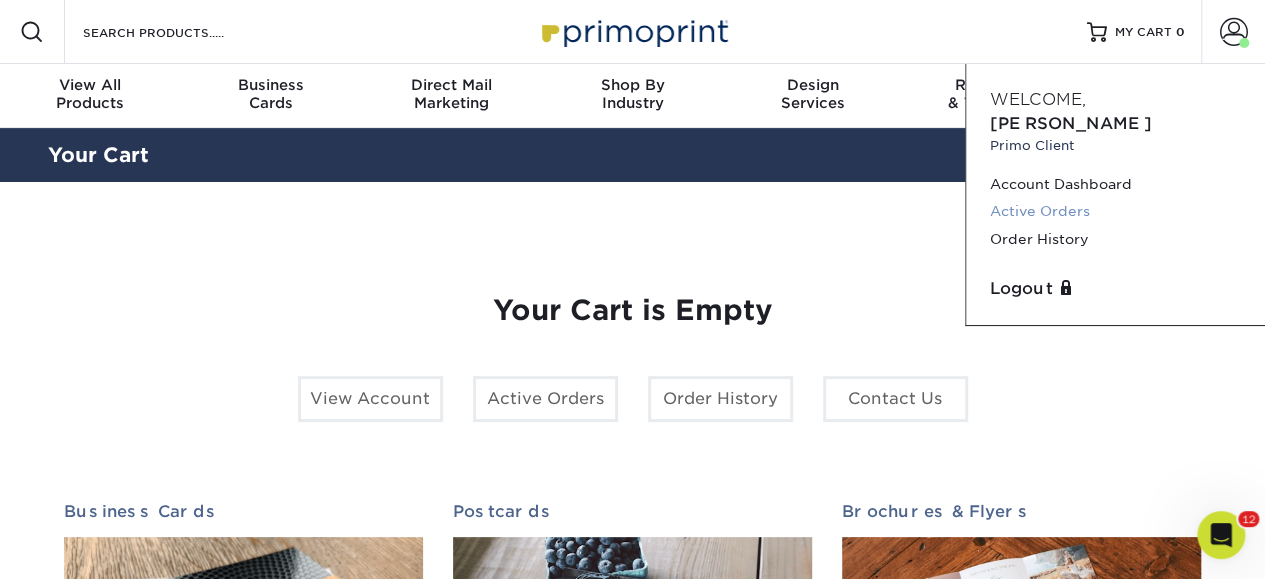 click on "Active Orders" at bounding box center (1115, 211) 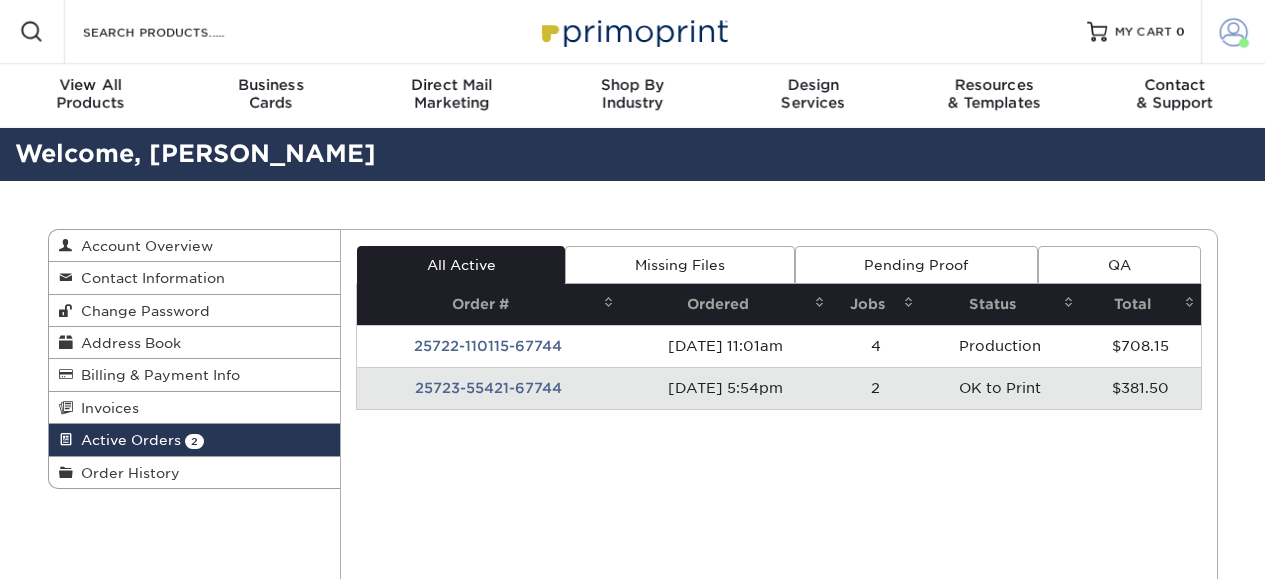 scroll, scrollTop: 0, scrollLeft: 0, axis: both 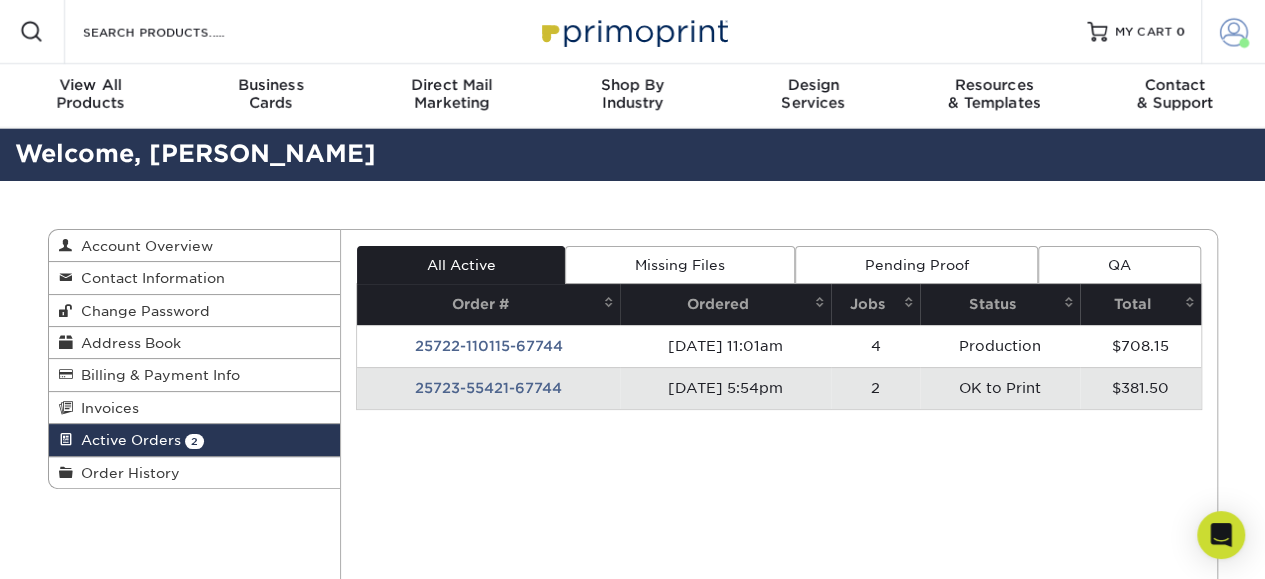click at bounding box center [1234, 32] 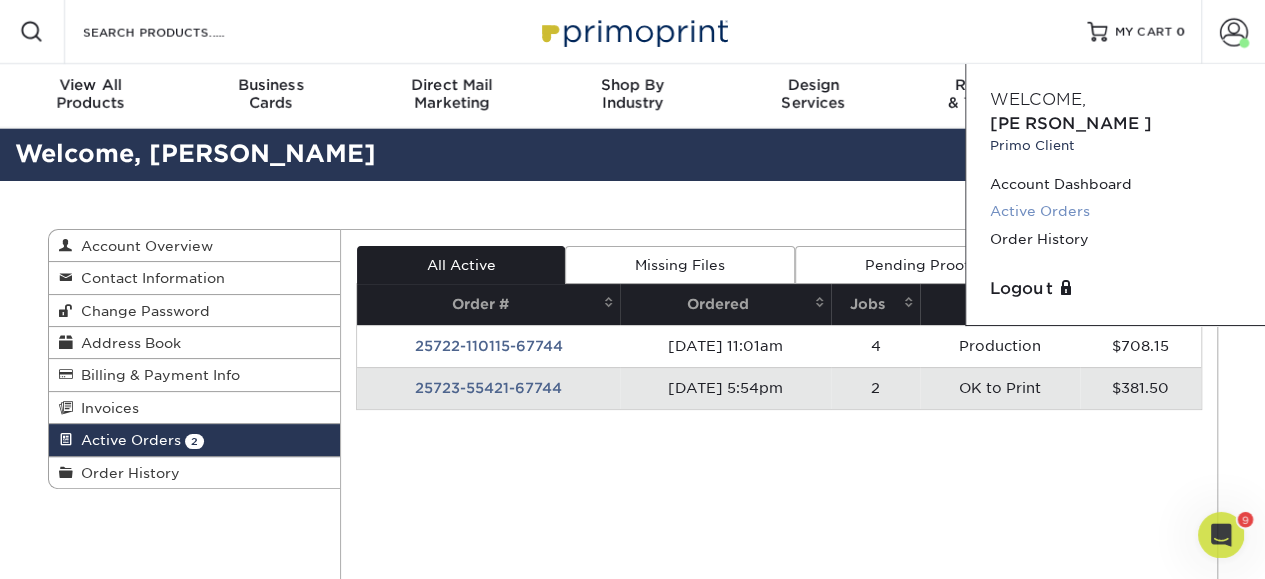 scroll, scrollTop: 0, scrollLeft: 0, axis: both 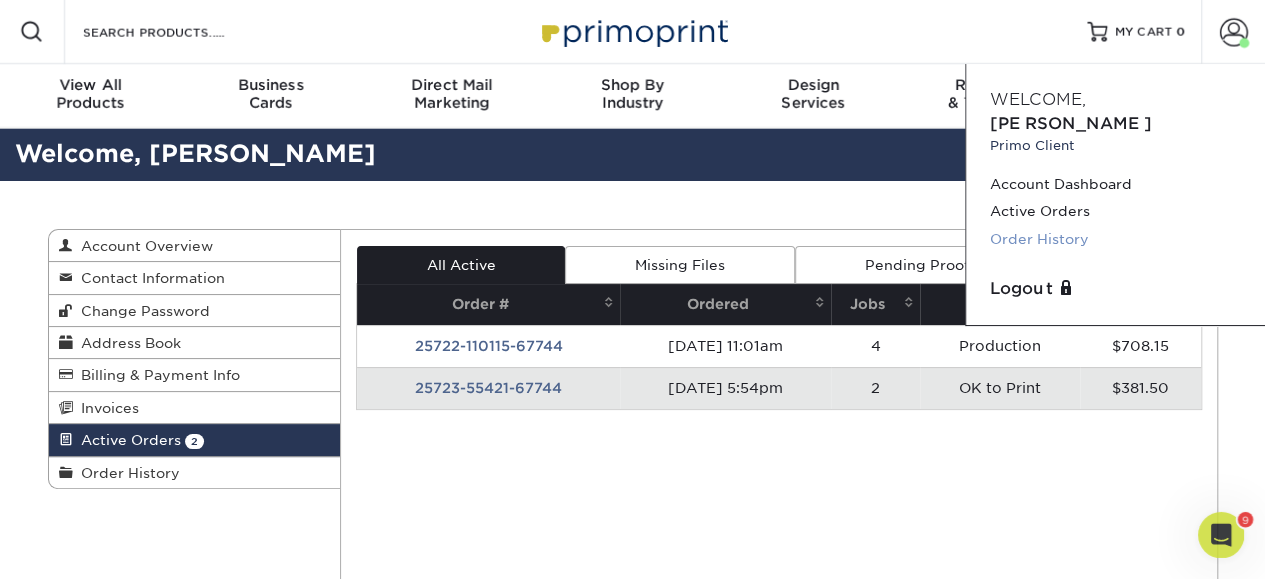 click on "Order History" at bounding box center [1115, 239] 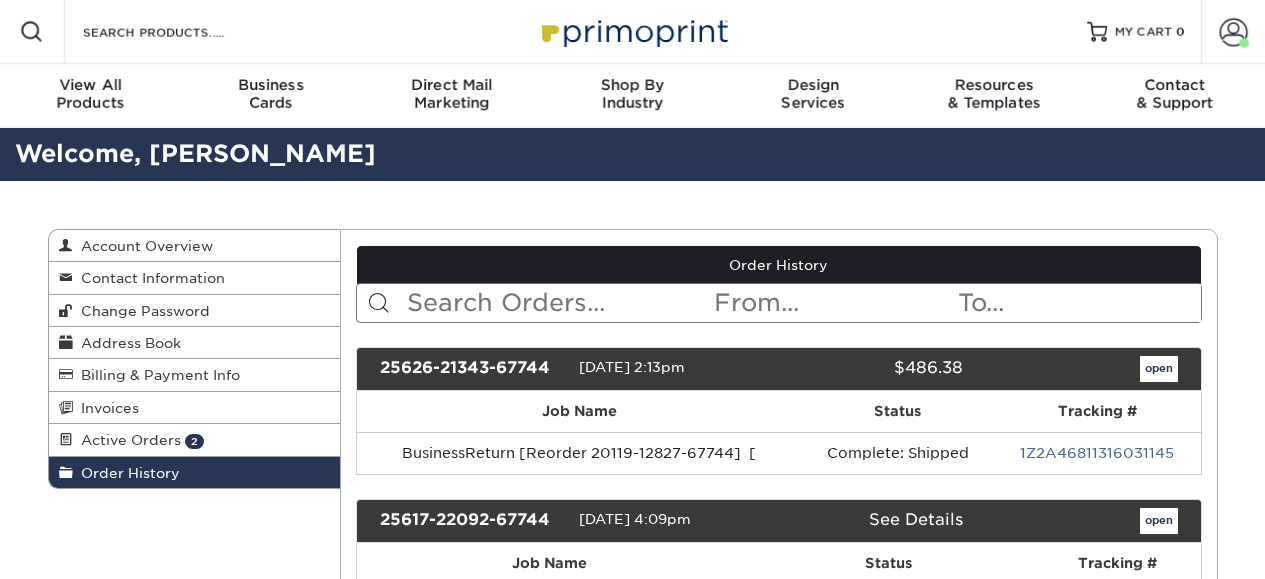 scroll, scrollTop: 0, scrollLeft: 0, axis: both 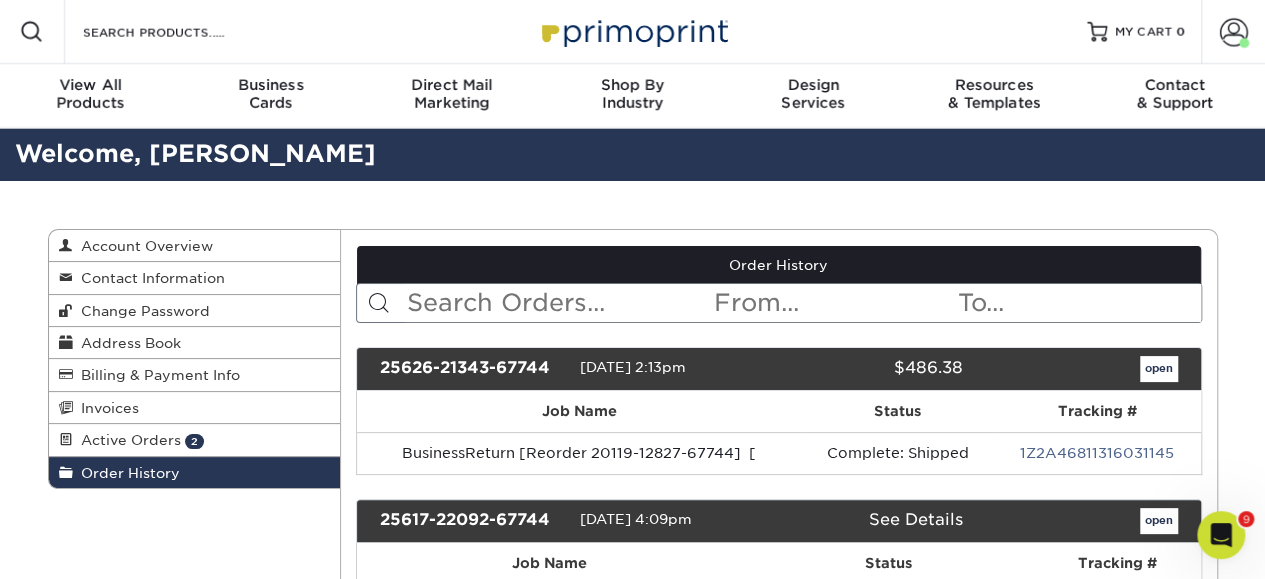 click at bounding box center (558, 303) 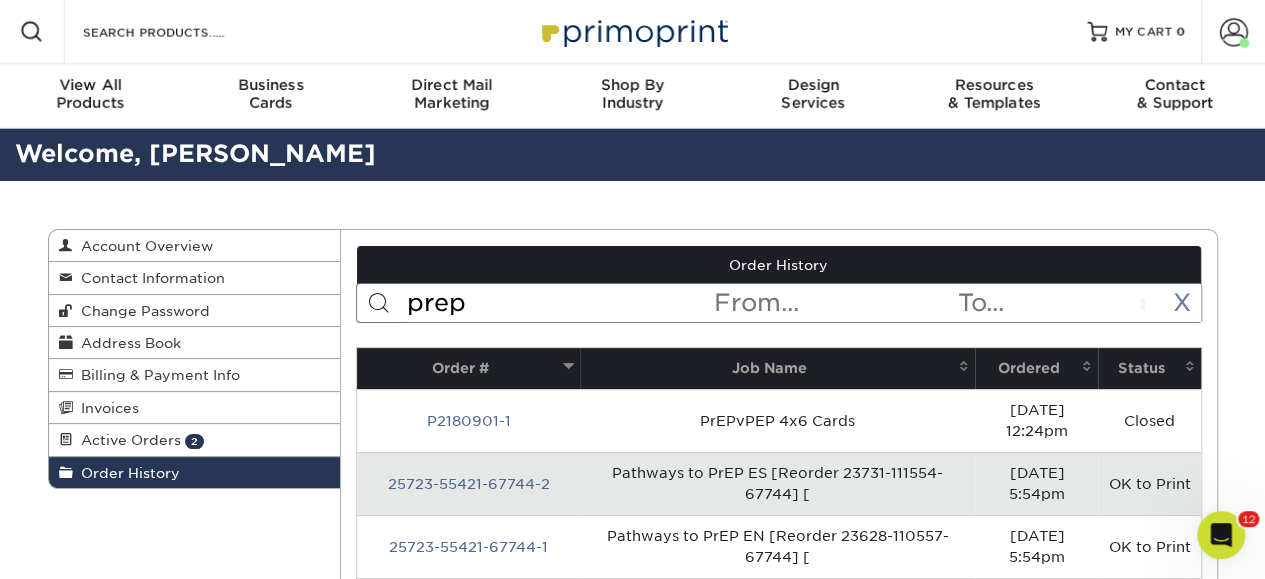 type on "prep" 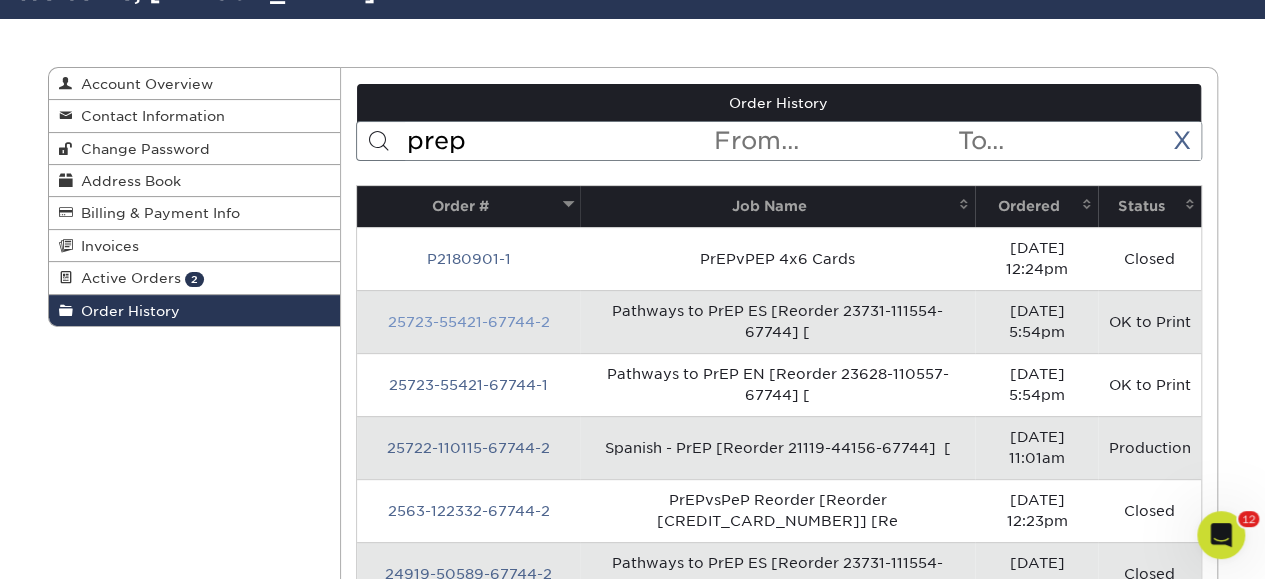 scroll, scrollTop: 163, scrollLeft: 0, axis: vertical 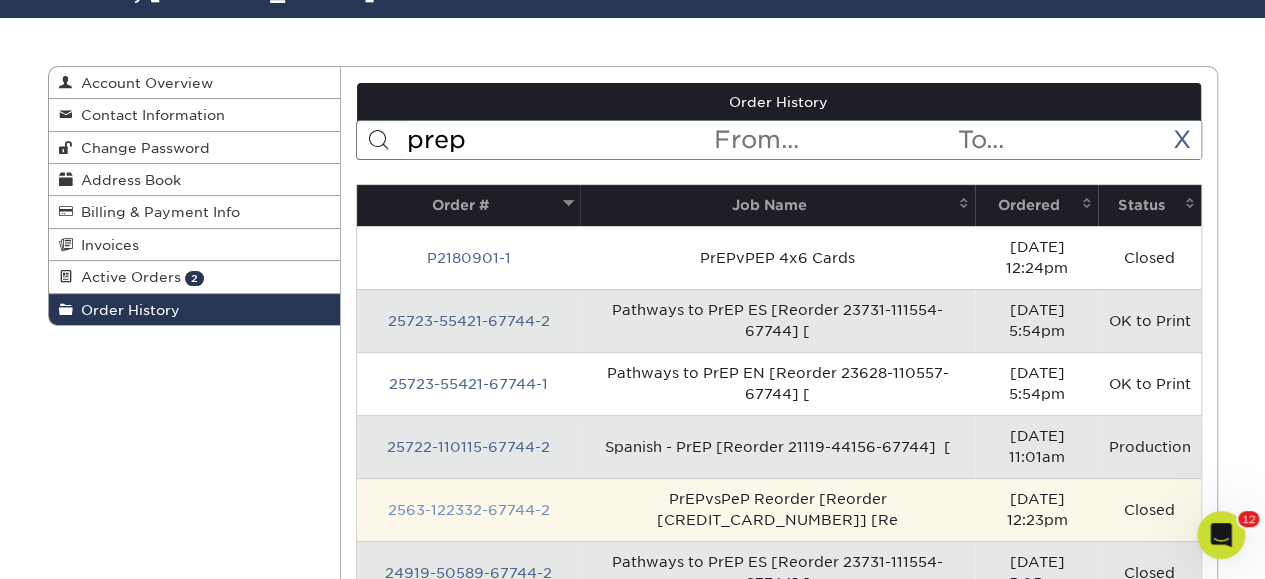 click on "2563-122332-67744-2" at bounding box center (469, 510) 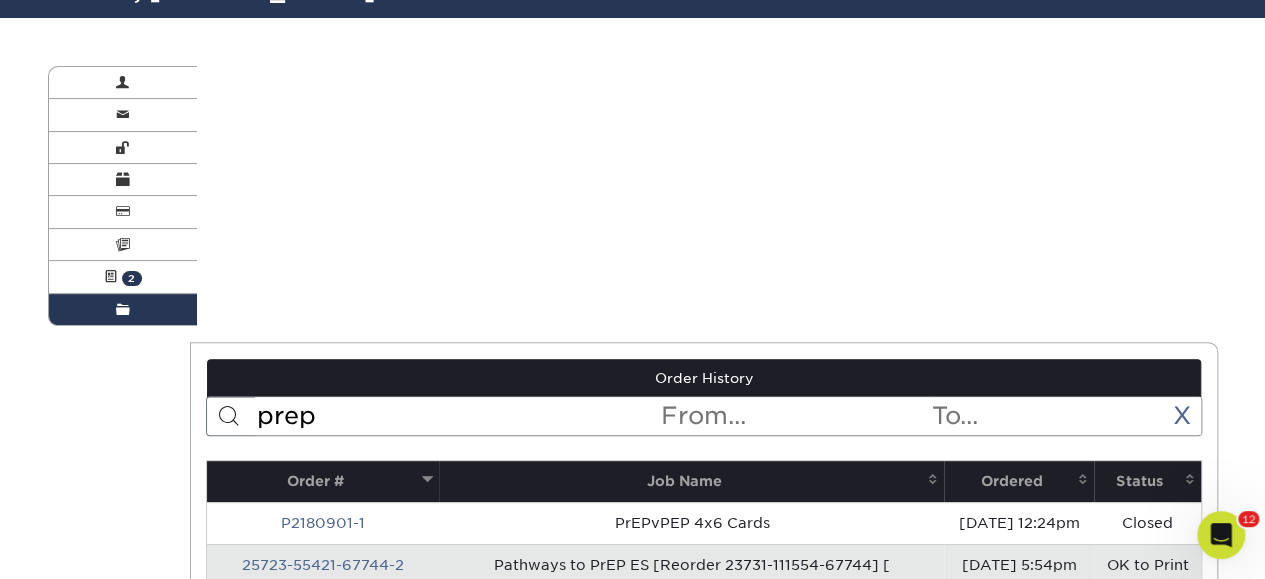 scroll, scrollTop: 0, scrollLeft: 0, axis: both 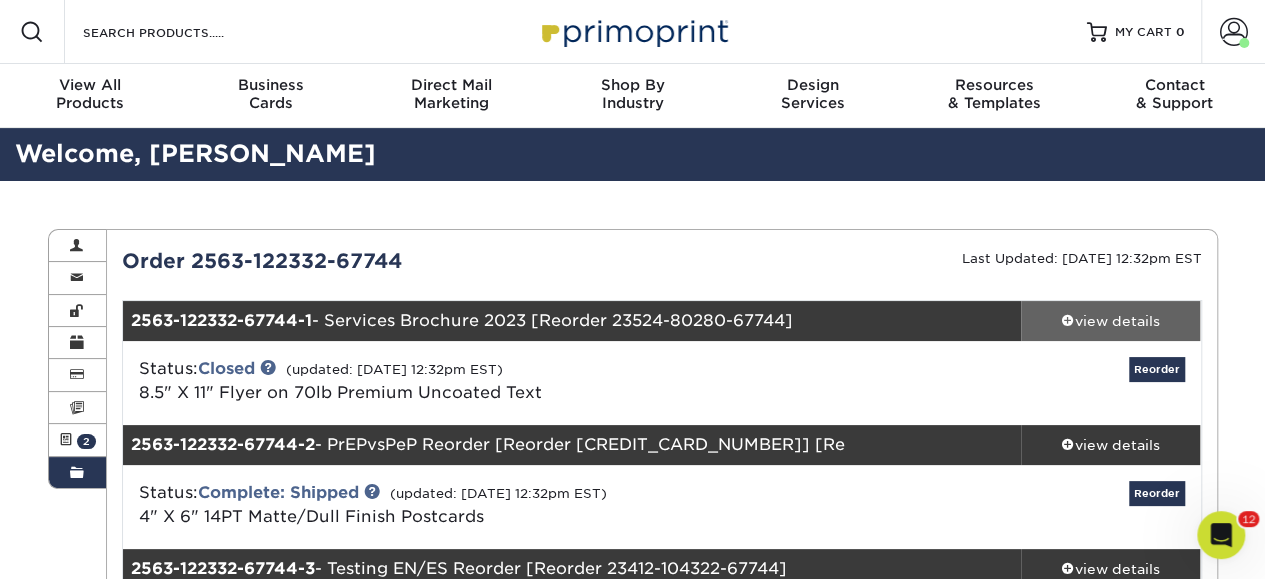 click on "view details" at bounding box center [1111, 321] 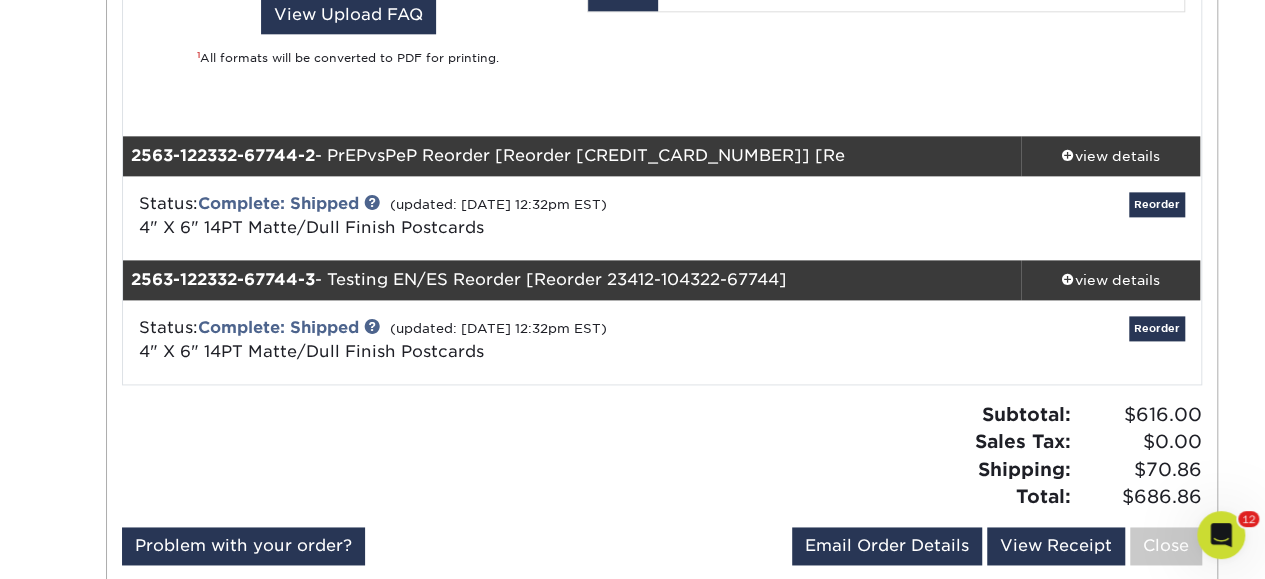 scroll, scrollTop: 1199, scrollLeft: 0, axis: vertical 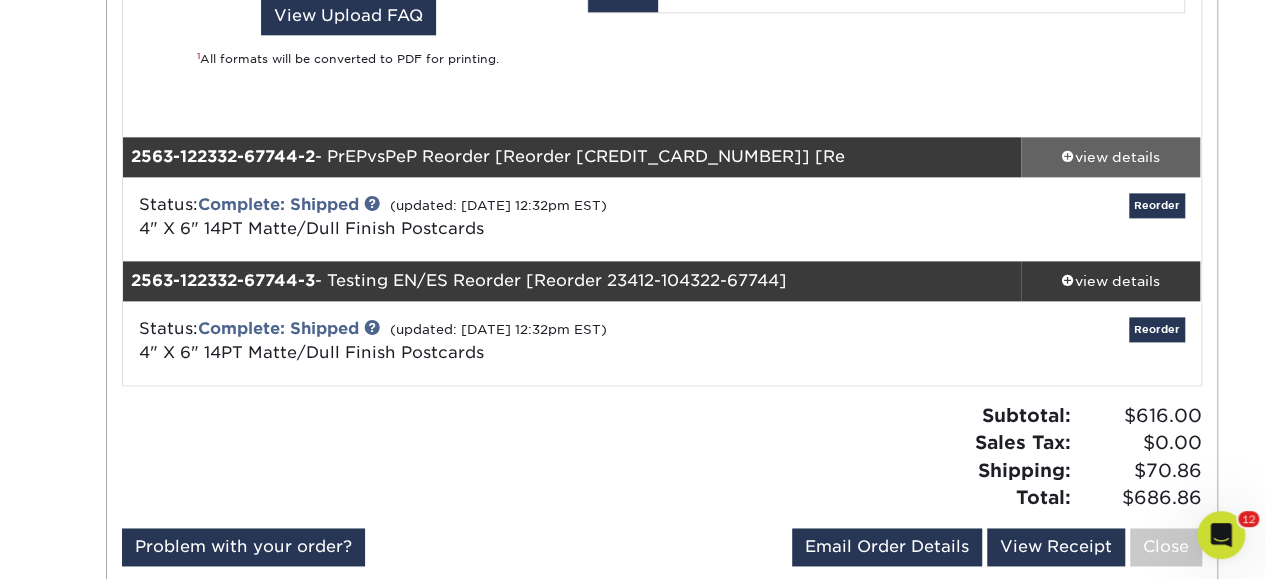 click on "view details" at bounding box center (1111, 156) 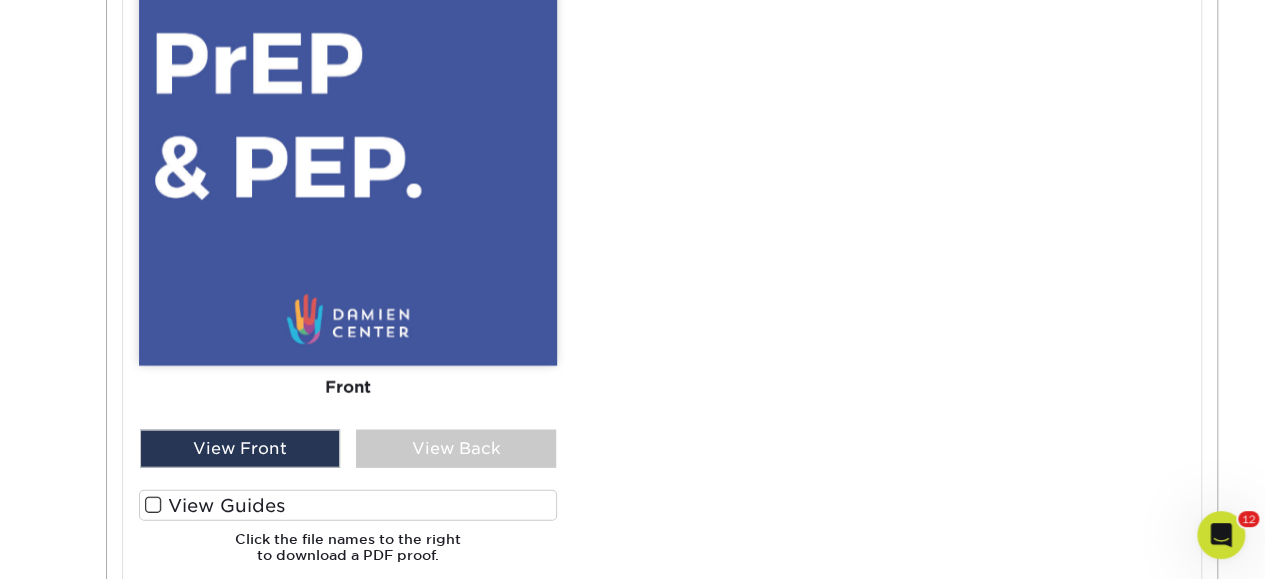 scroll, scrollTop: 2187, scrollLeft: 0, axis: vertical 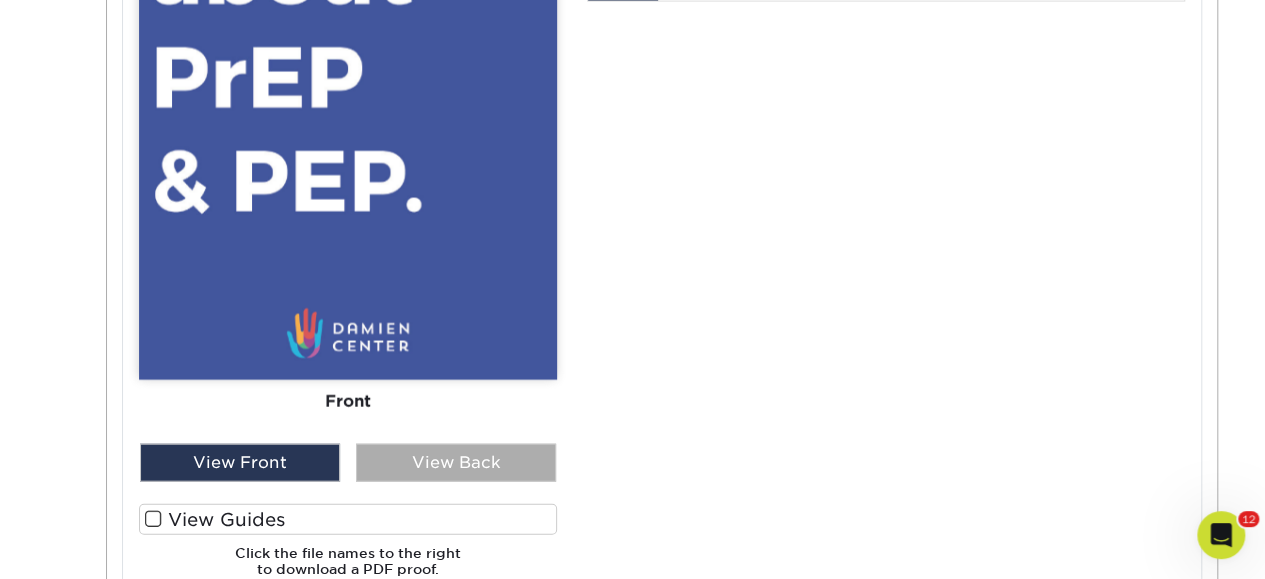 click on "View Back" at bounding box center (456, 463) 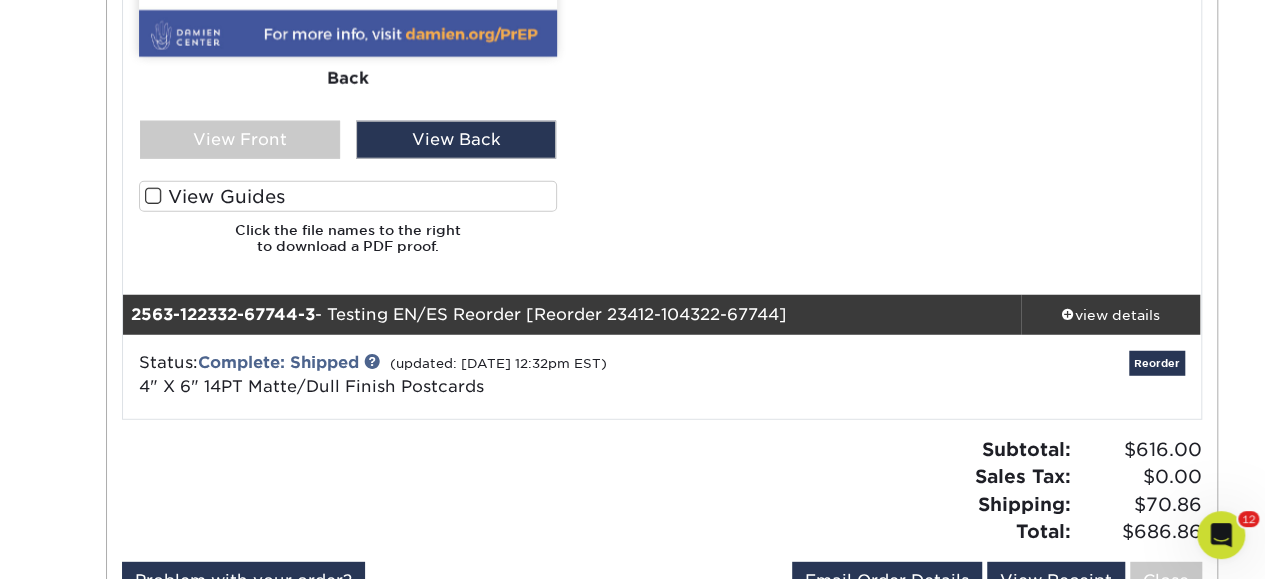 scroll, scrollTop: 2524, scrollLeft: 0, axis: vertical 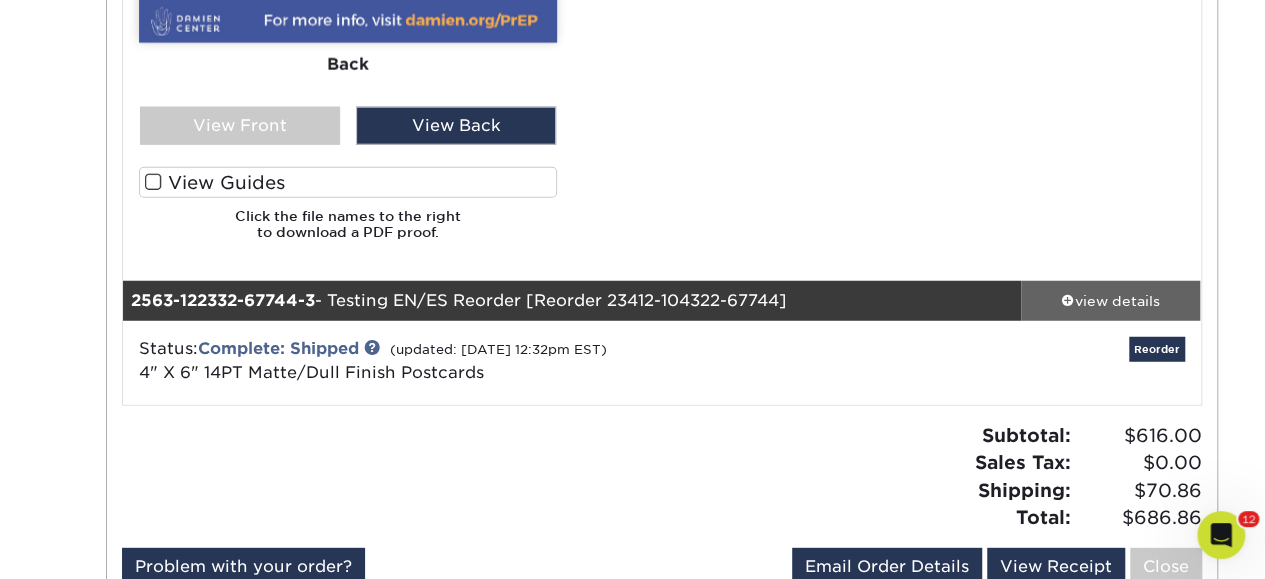 click on "view details" at bounding box center (1111, 301) 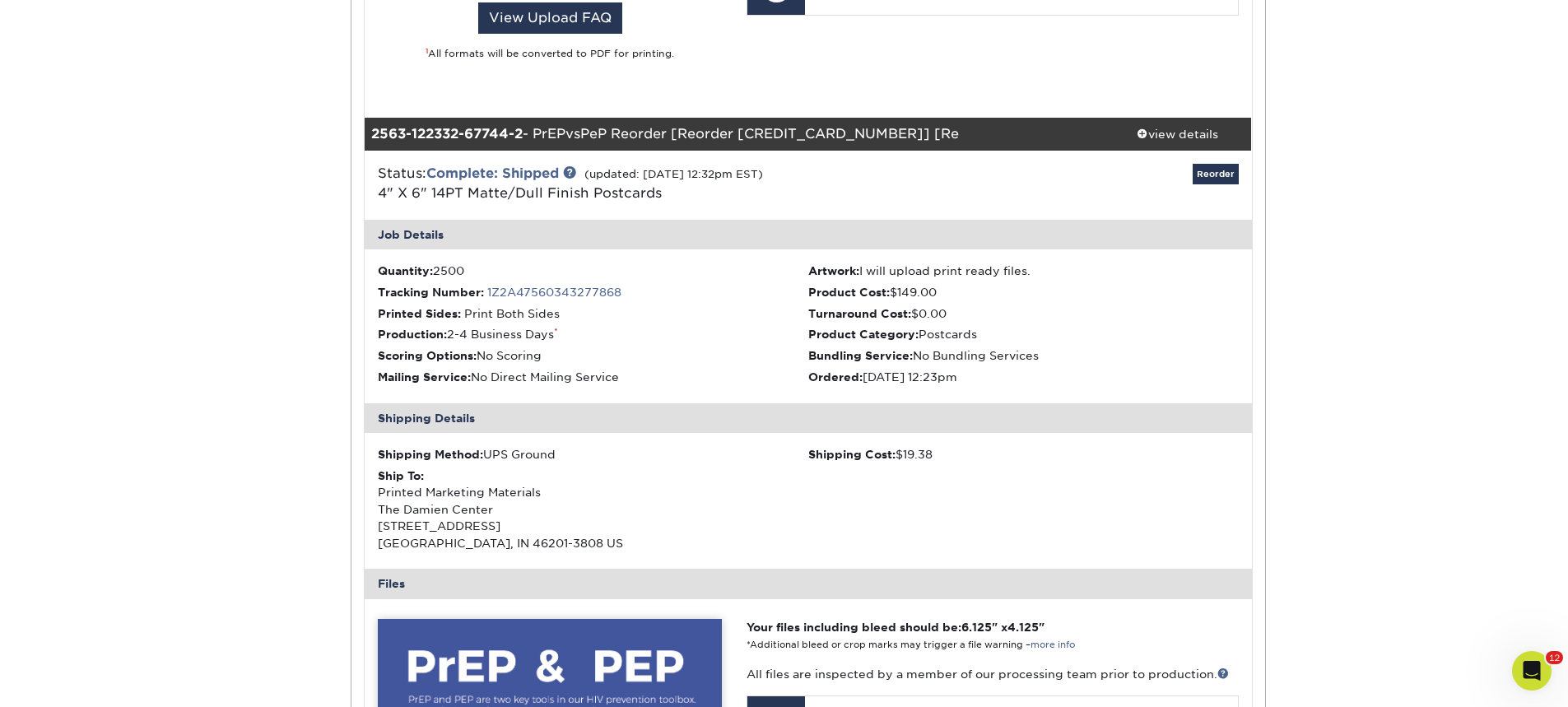scroll, scrollTop: 900, scrollLeft: 0, axis: vertical 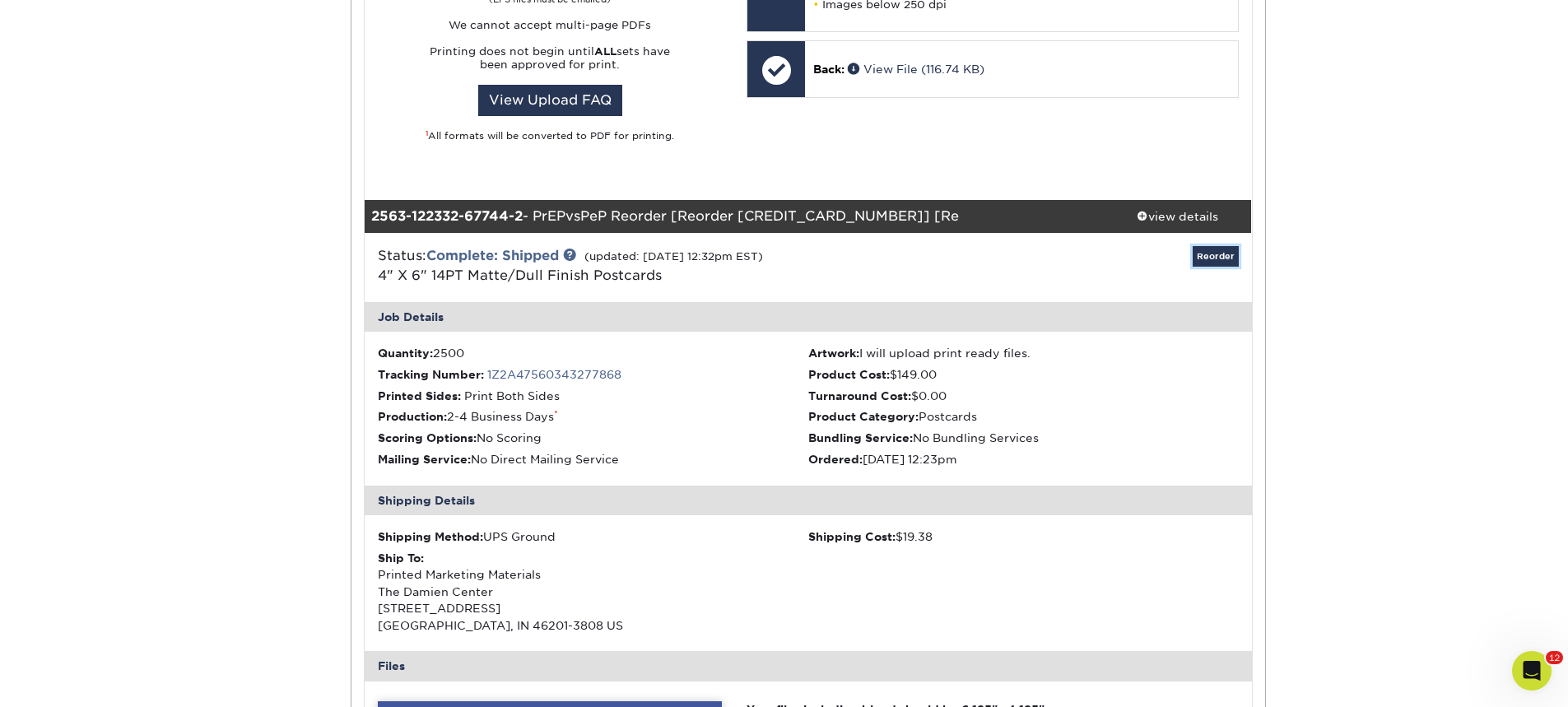click on "Reorder" at bounding box center [1216, 256] 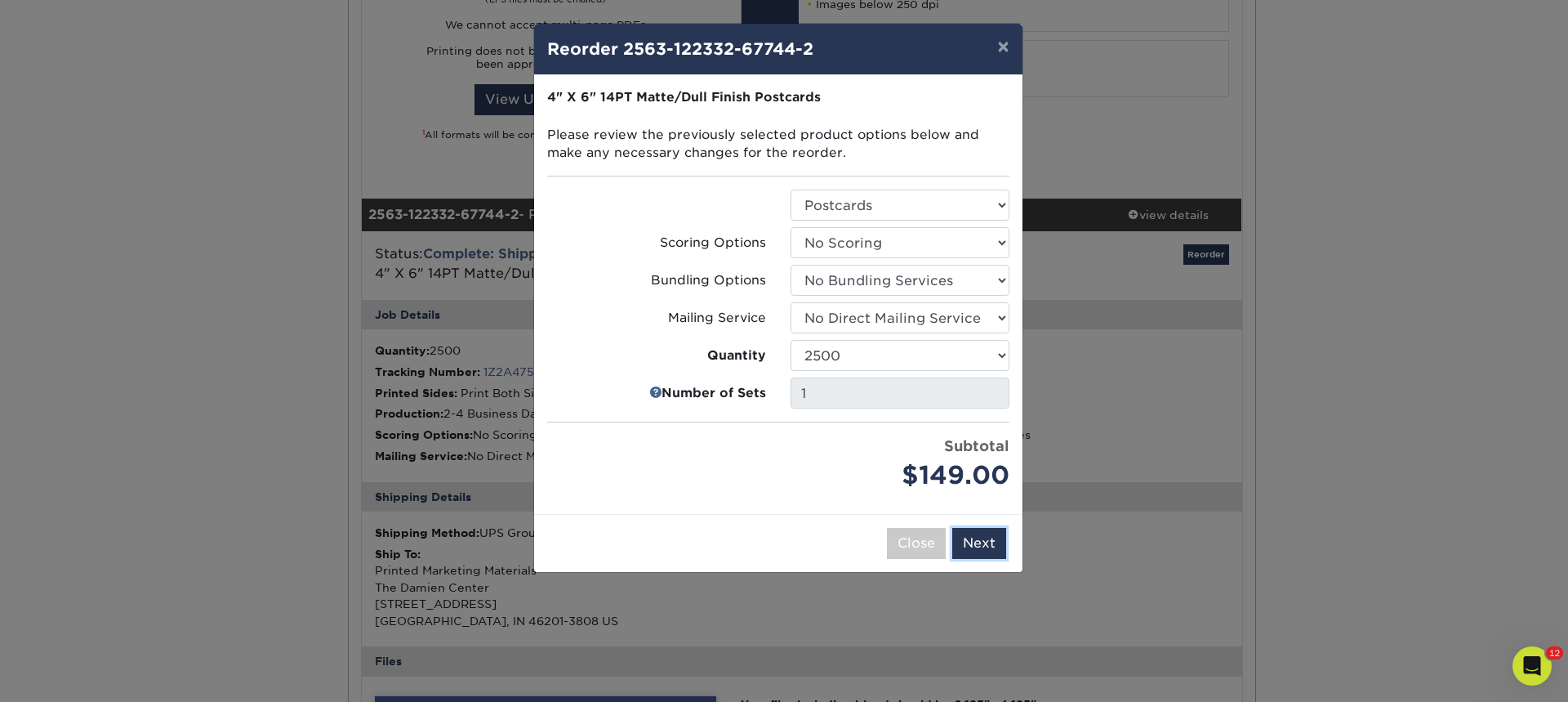 click on "Next" at bounding box center (979, 543) 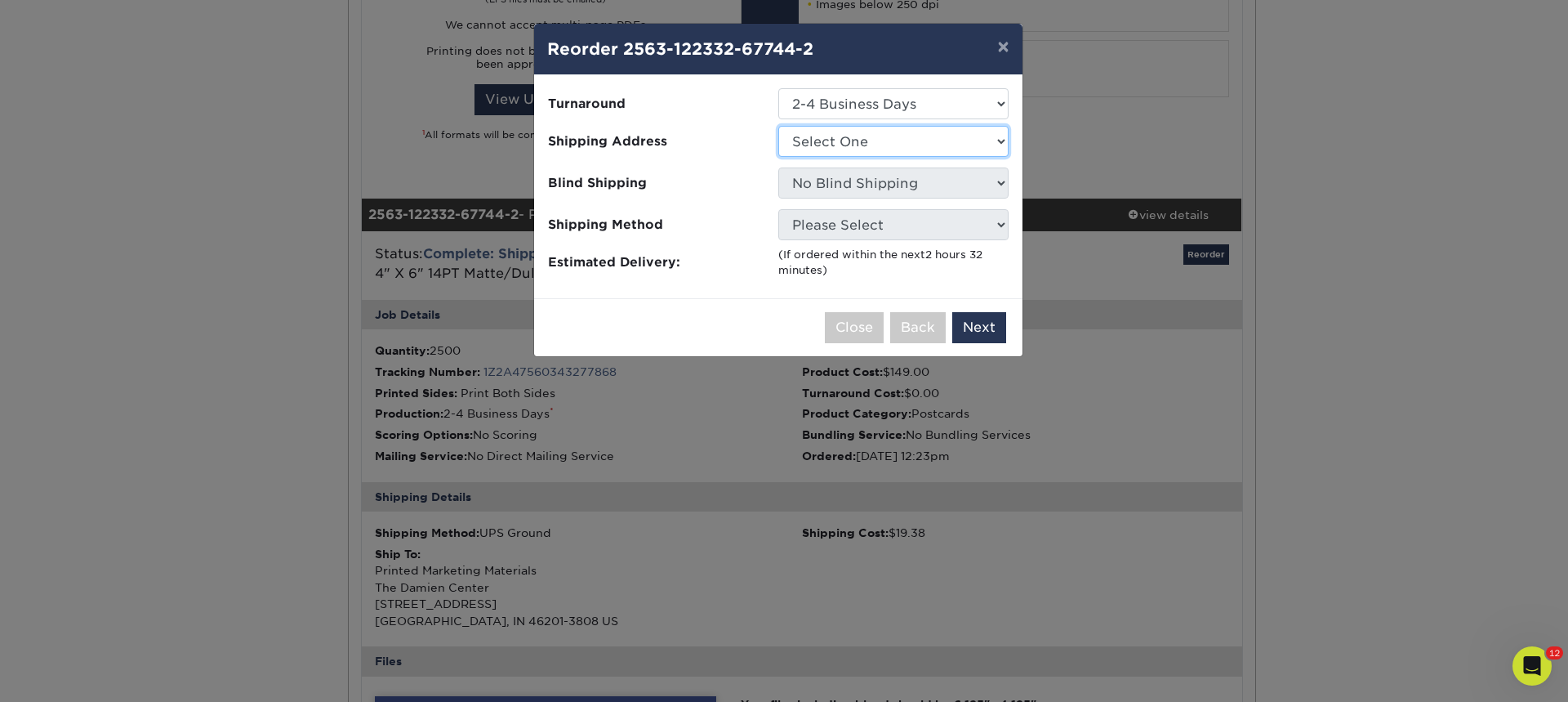 click on "Select One
Damien Center 3909
Damien Center Mosaic Building
The Damien Center" at bounding box center [893, 141] 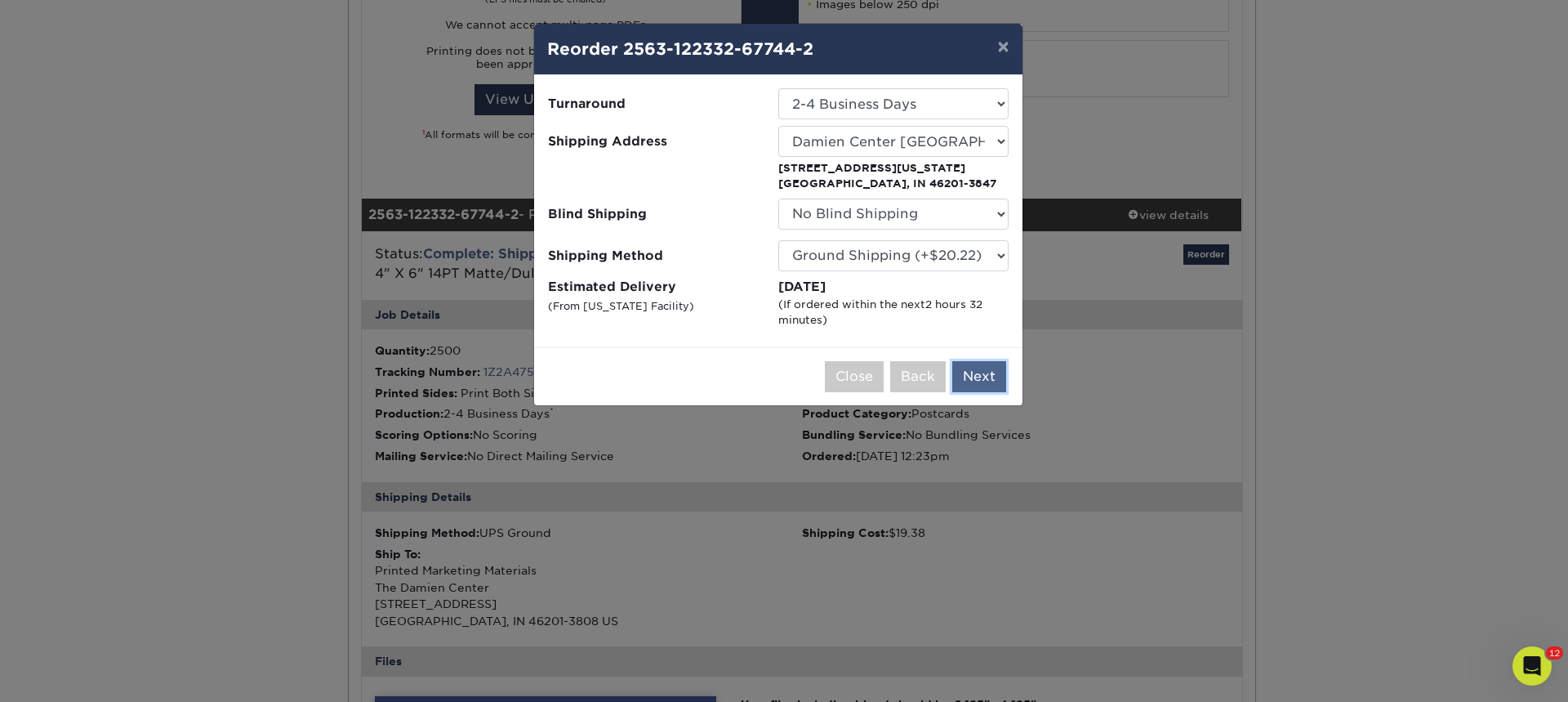 click on "Next" at bounding box center [979, 377] 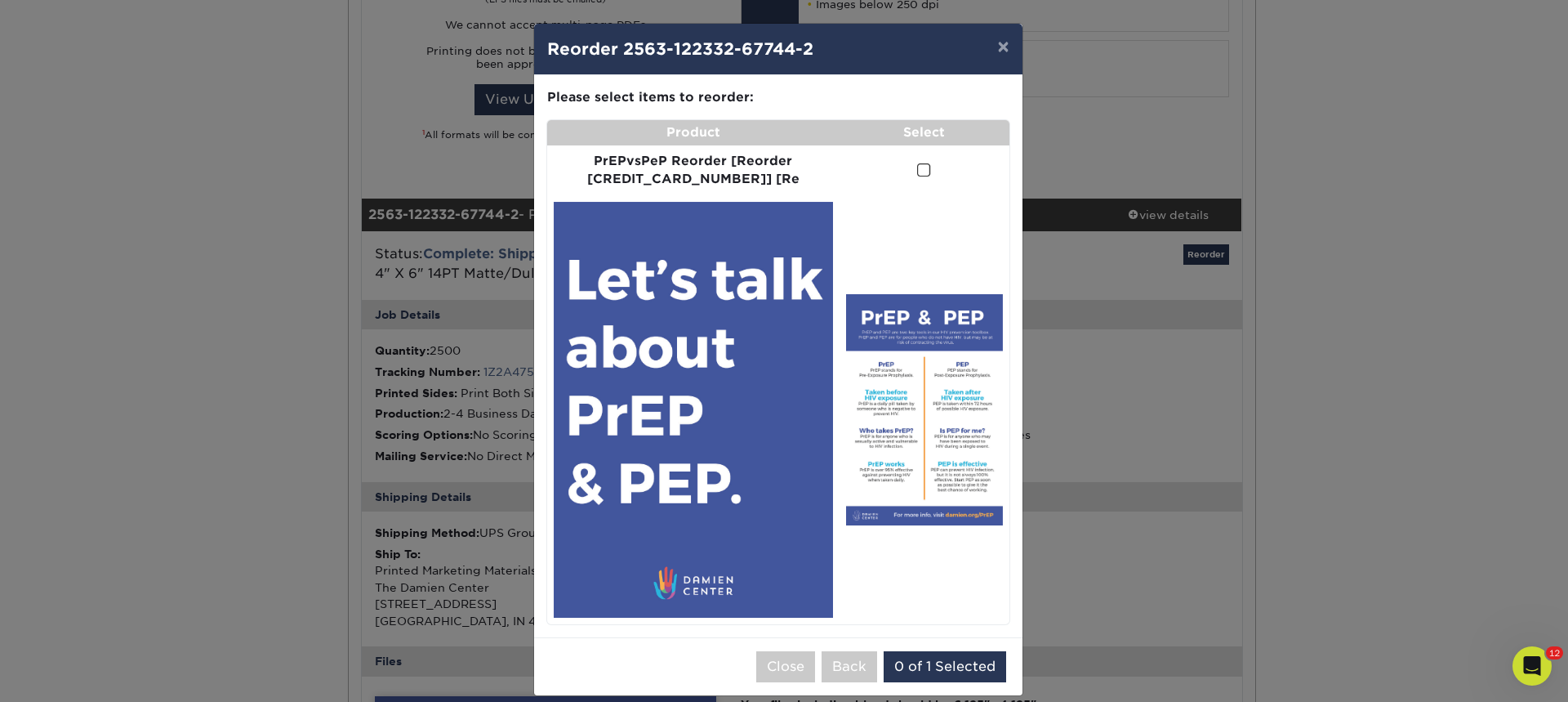 click at bounding box center [924, 170] 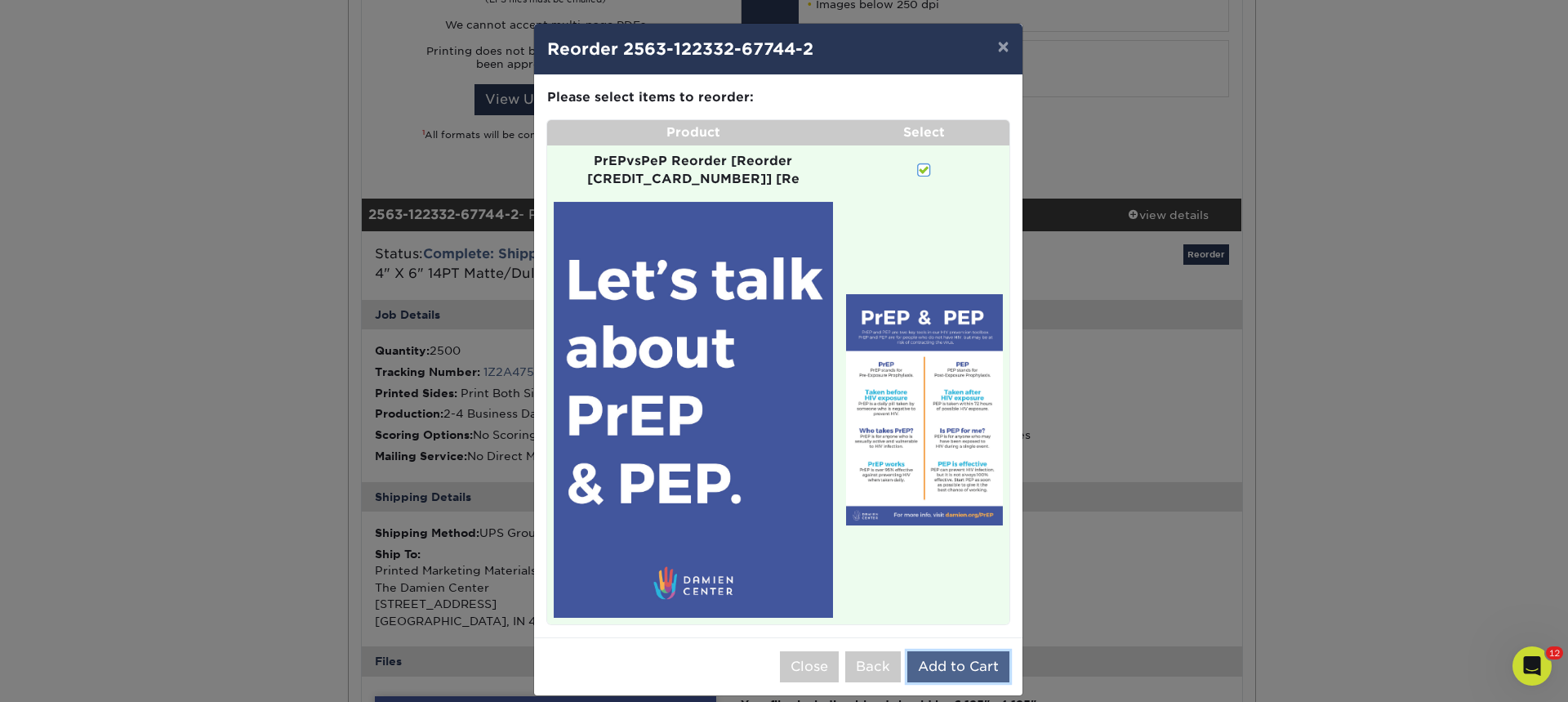 click on "Add to Cart" at bounding box center [958, 667] 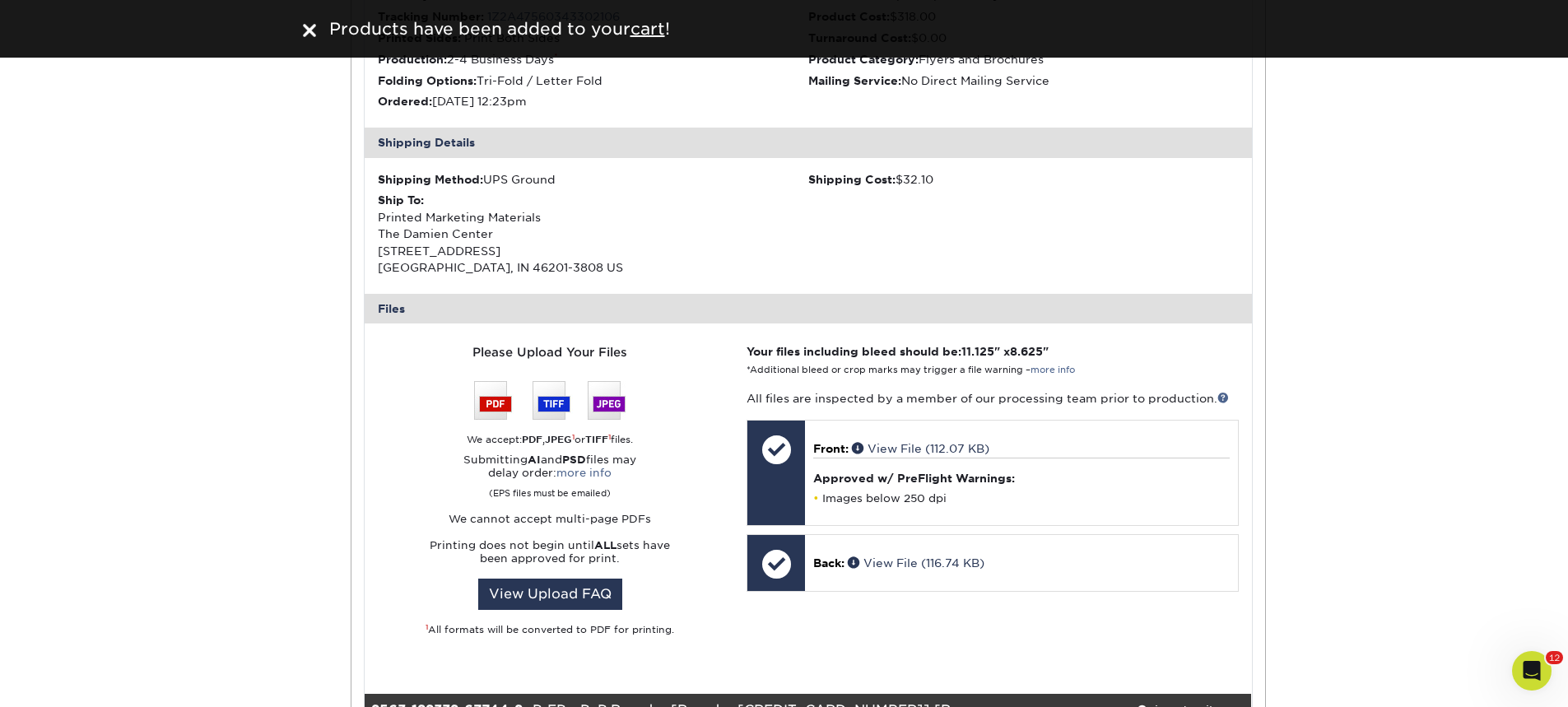 scroll, scrollTop: 0, scrollLeft: 0, axis: both 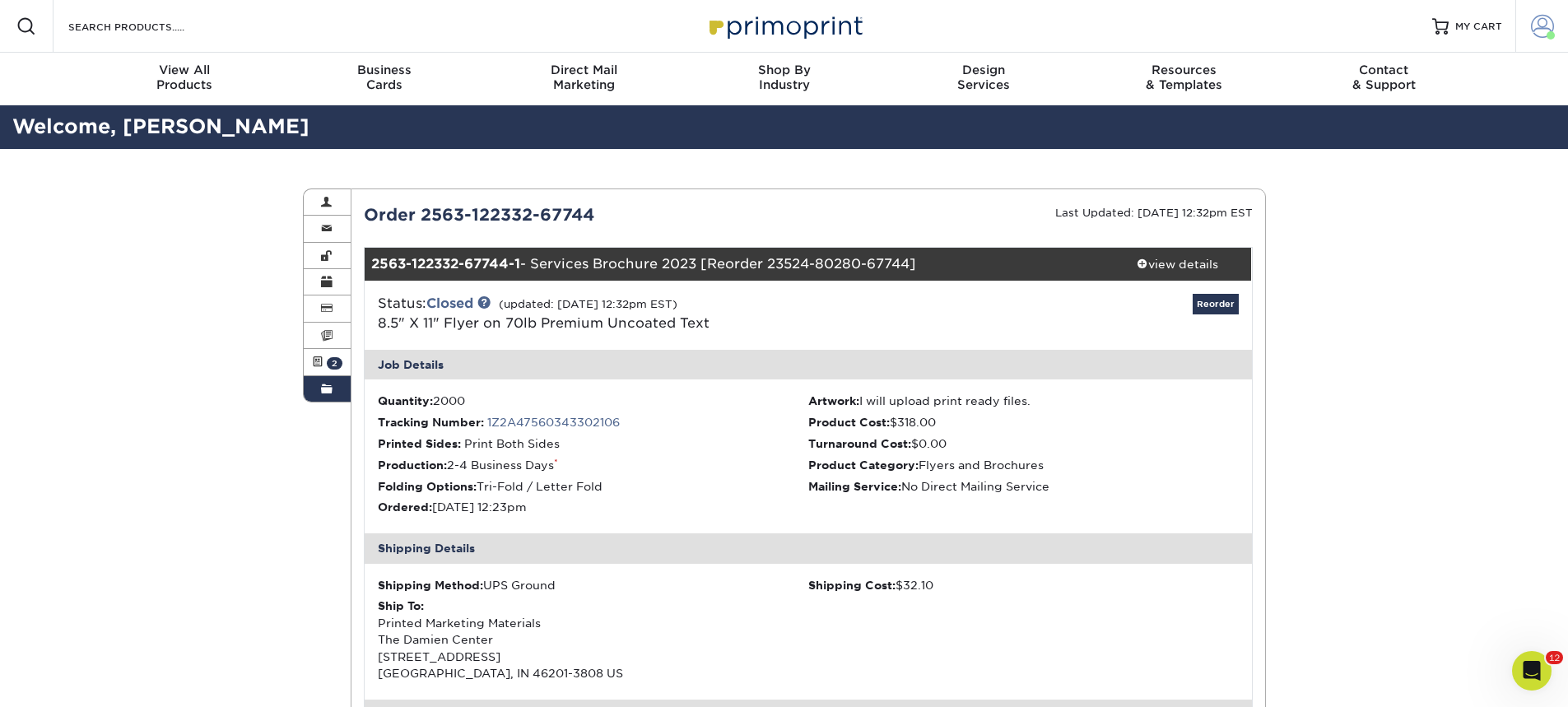 click on "Account" at bounding box center [1542, 26] 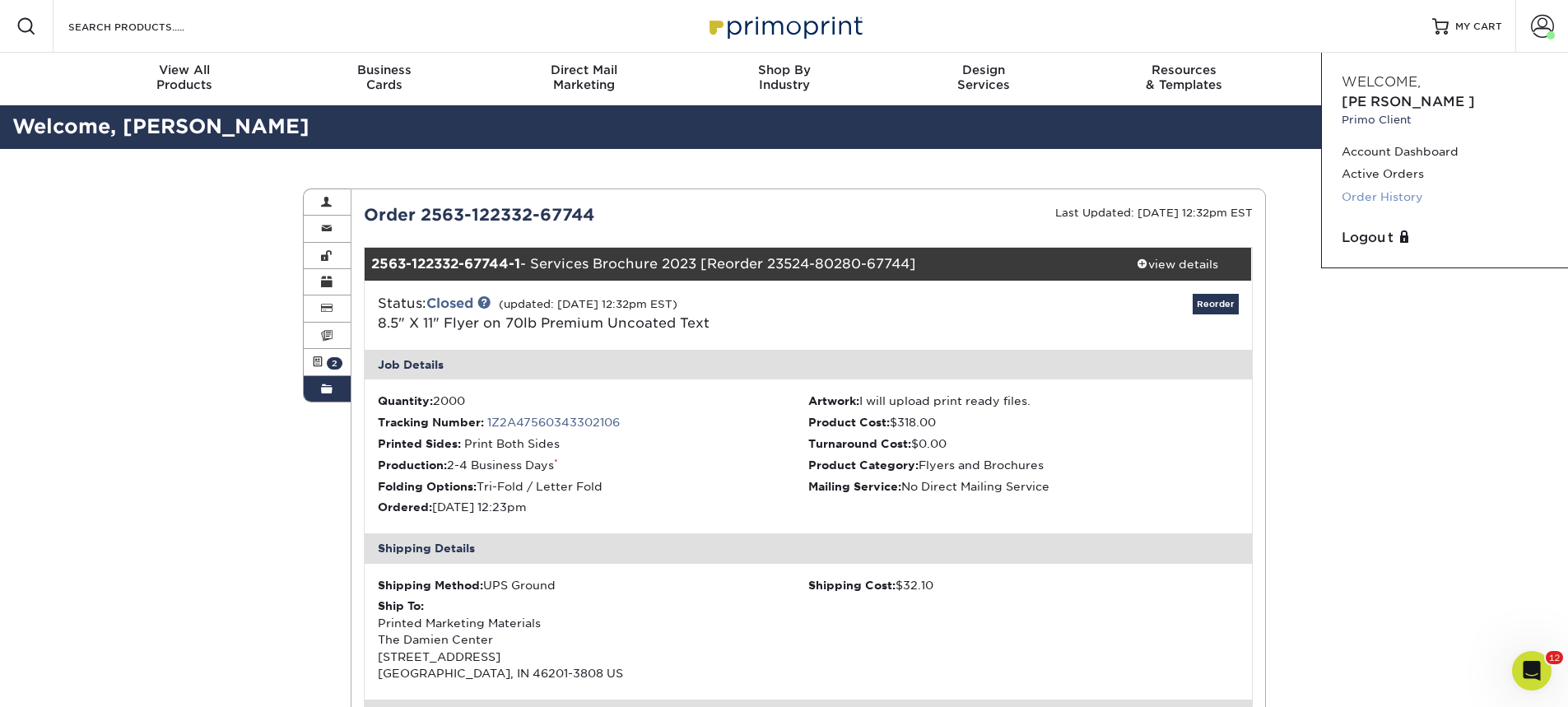 click on "Order History" at bounding box center [1445, 197] 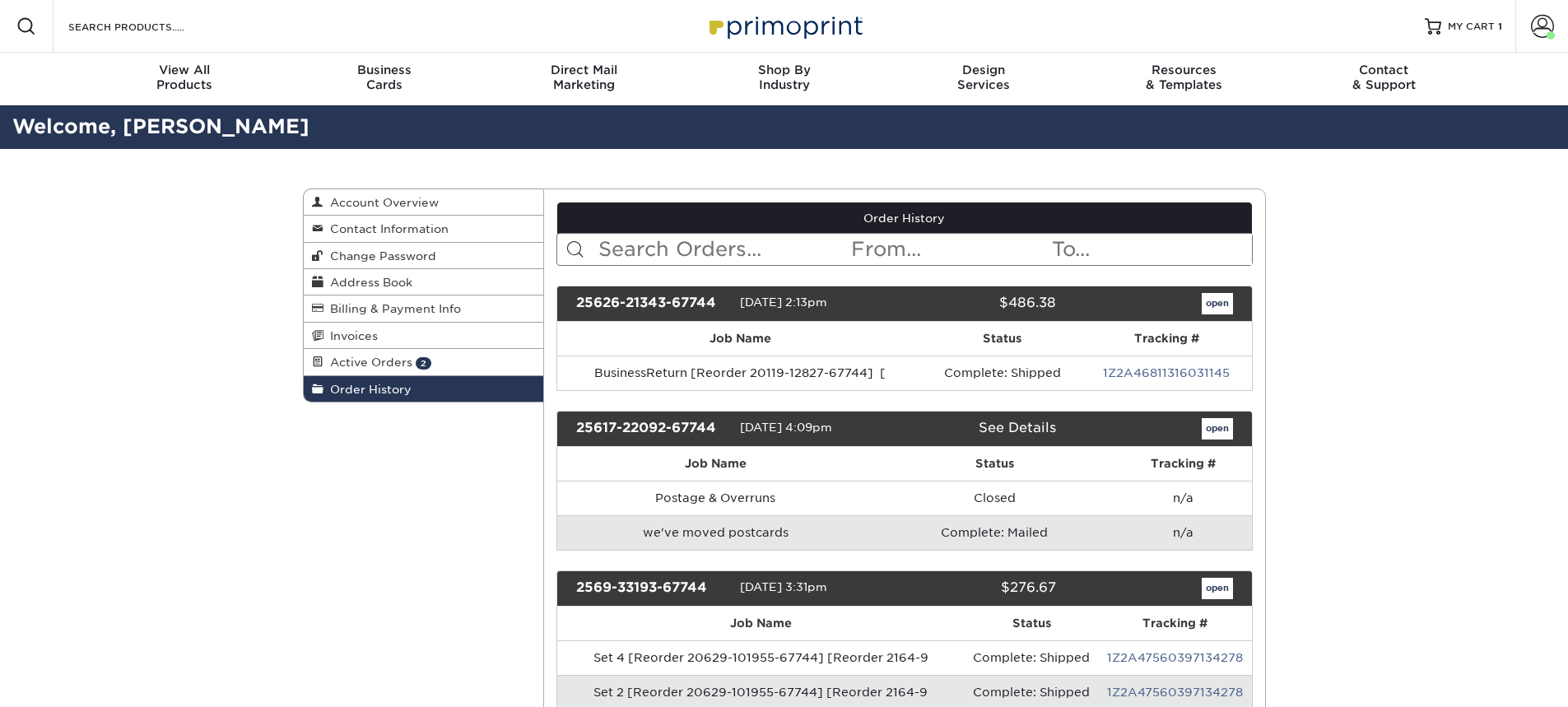 scroll, scrollTop: 0, scrollLeft: 0, axis: both 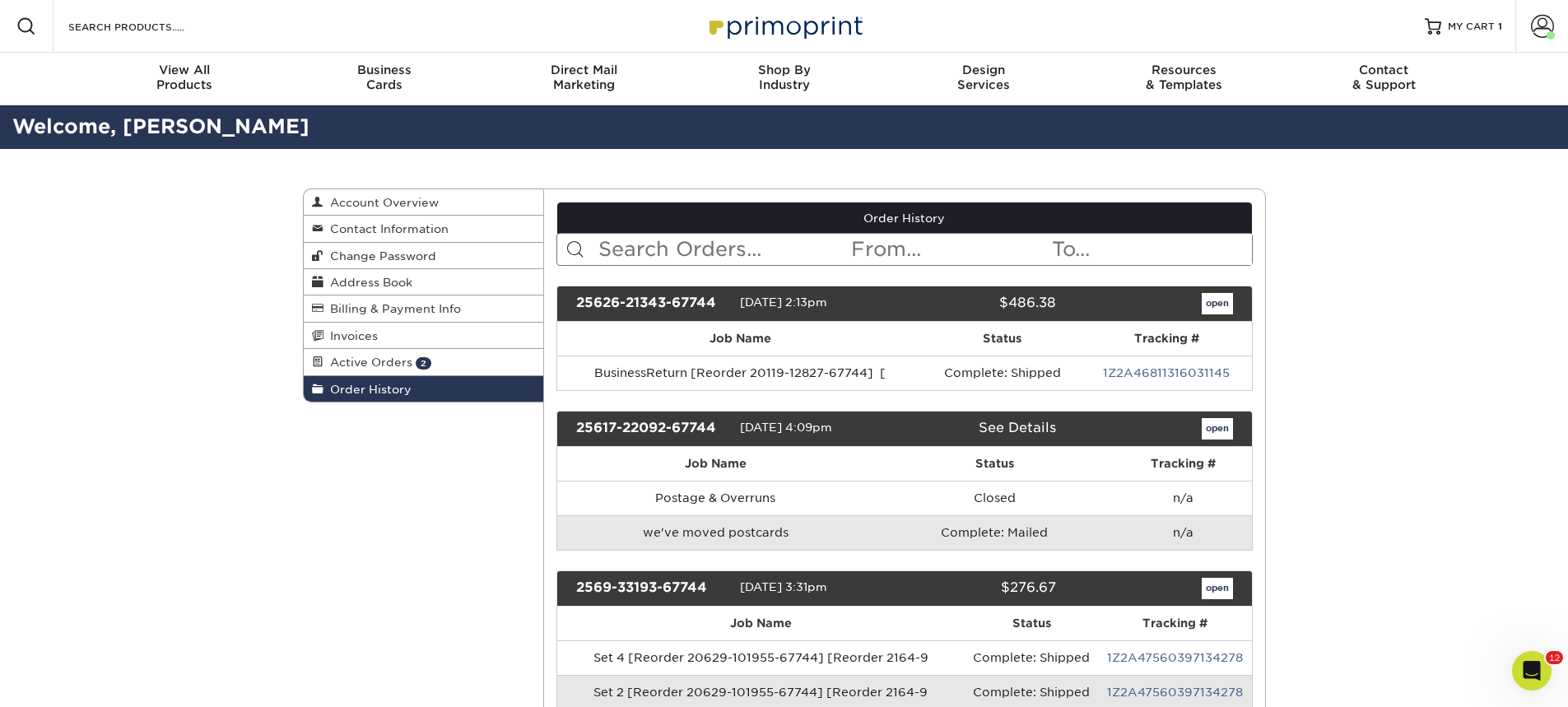 click at bounding box center [723, 249] 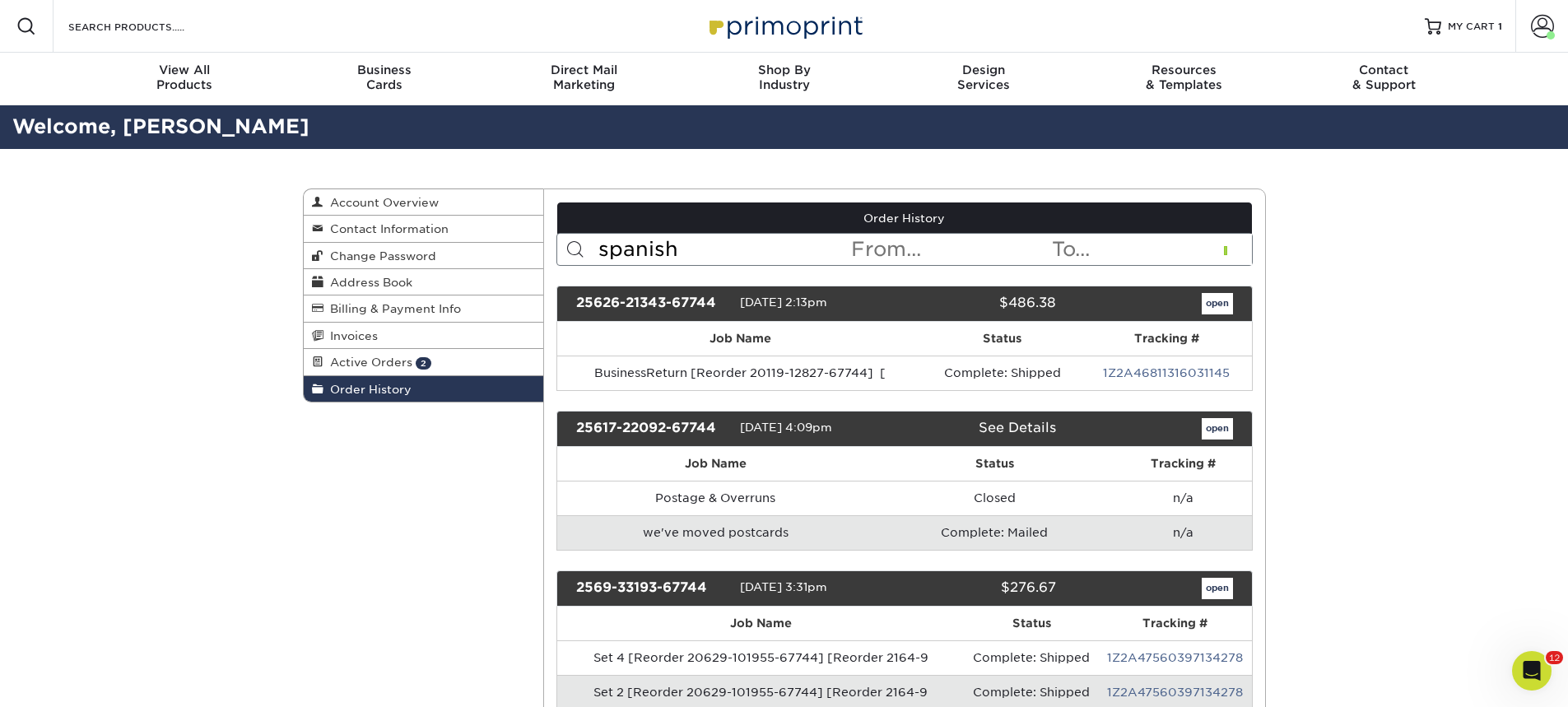 type on "spanish" 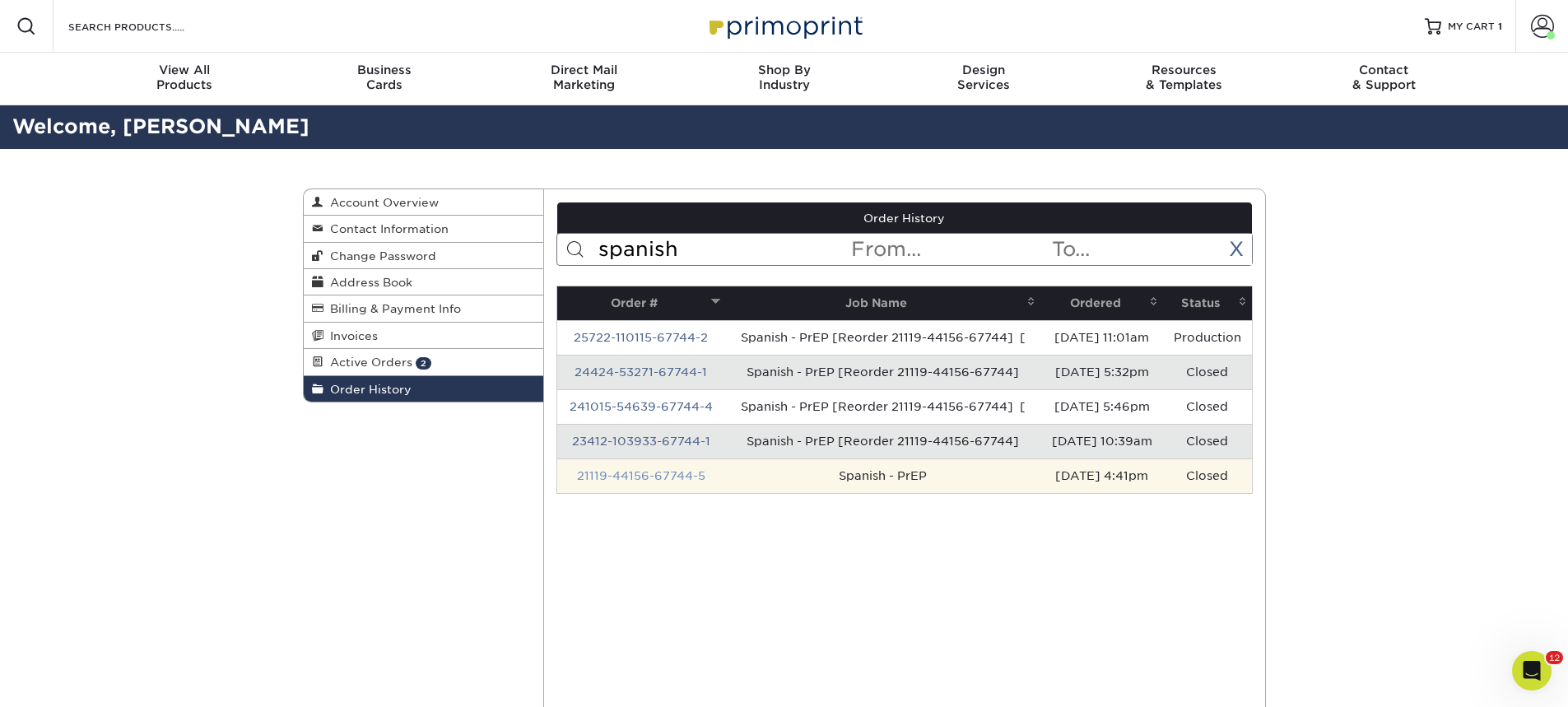 click on "21119-44156-67744-5" at bounding box center (641, 476) 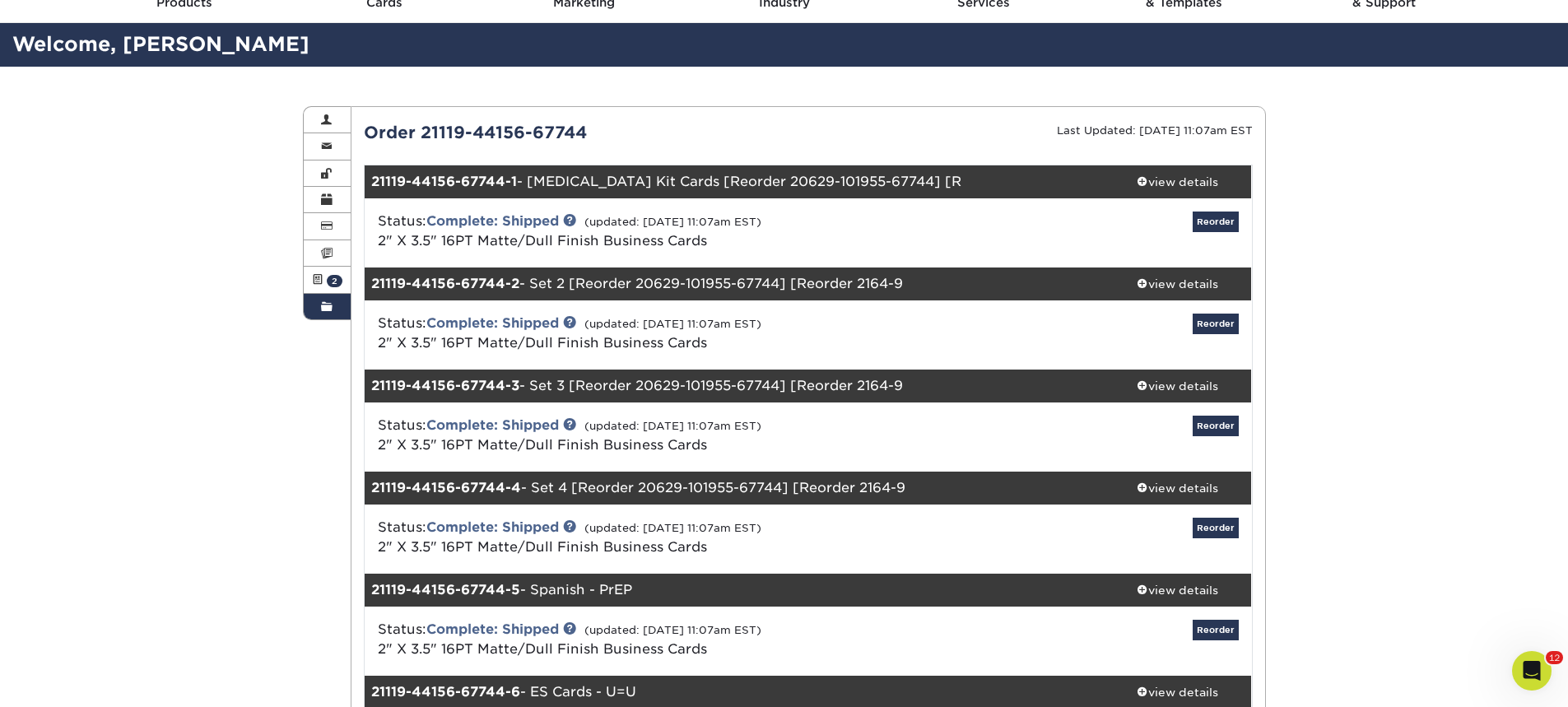 scroll, scrollTop: 165, scrollLeft: 0, axis: vertical 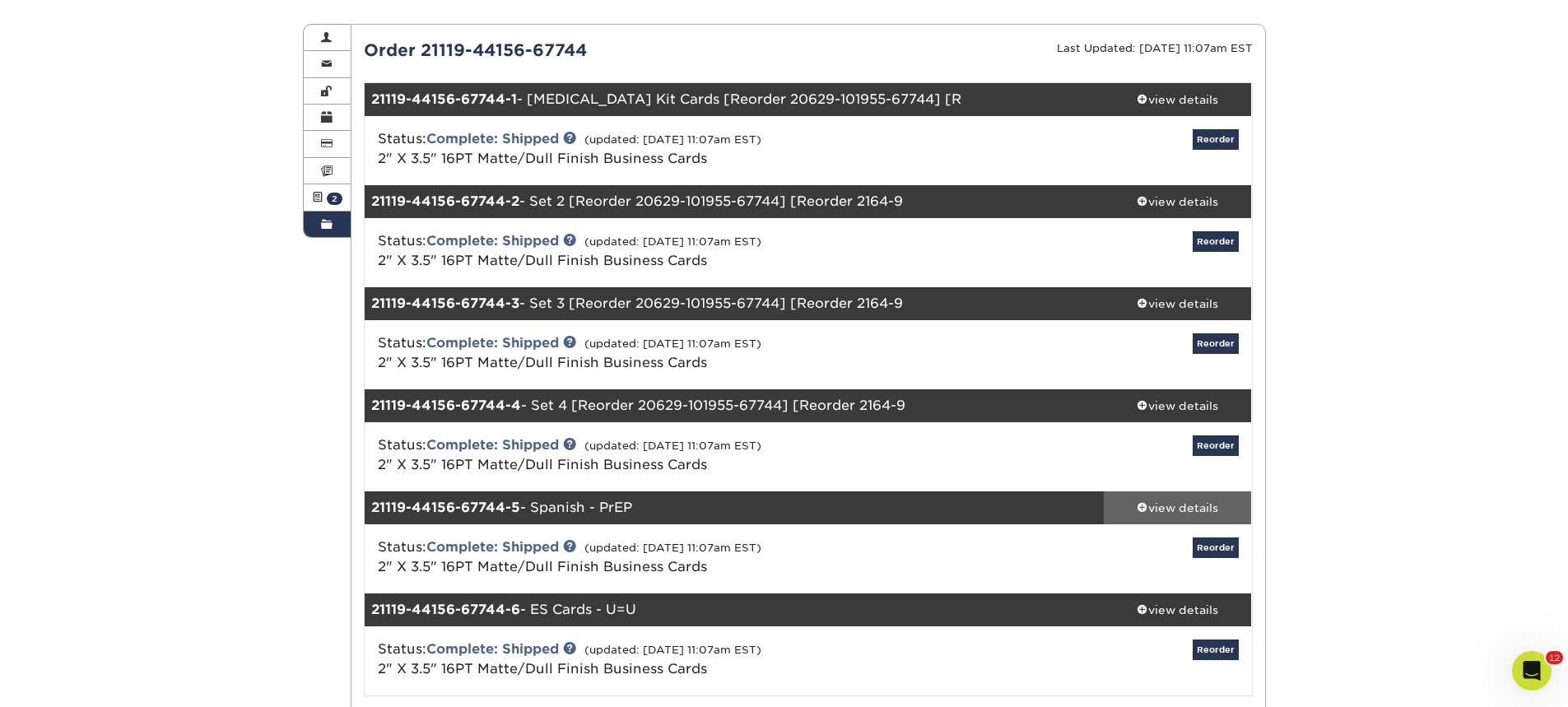 click on "view details" at bounding box center (1178, 508) 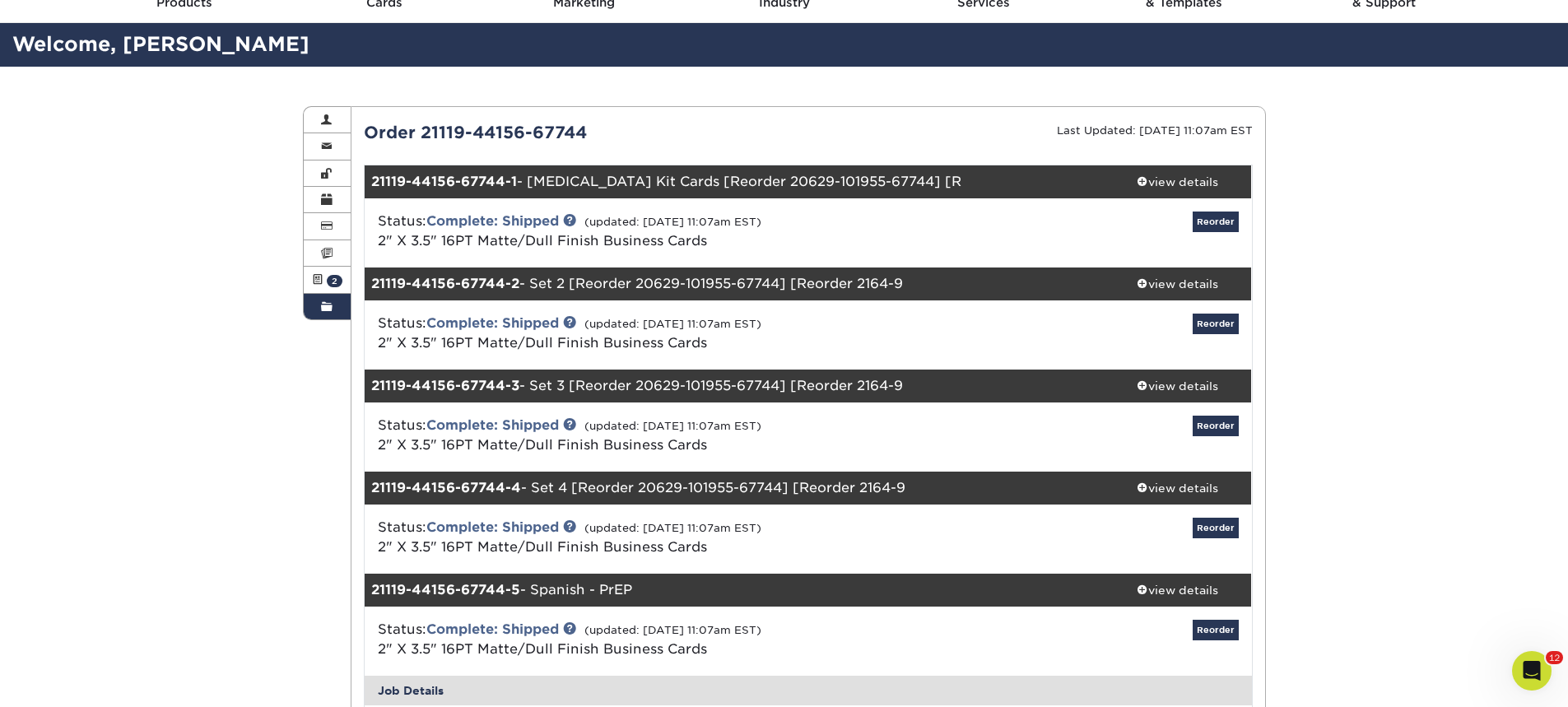 scroll, scrollTop: 0, scrollLeft: 0, axis: both 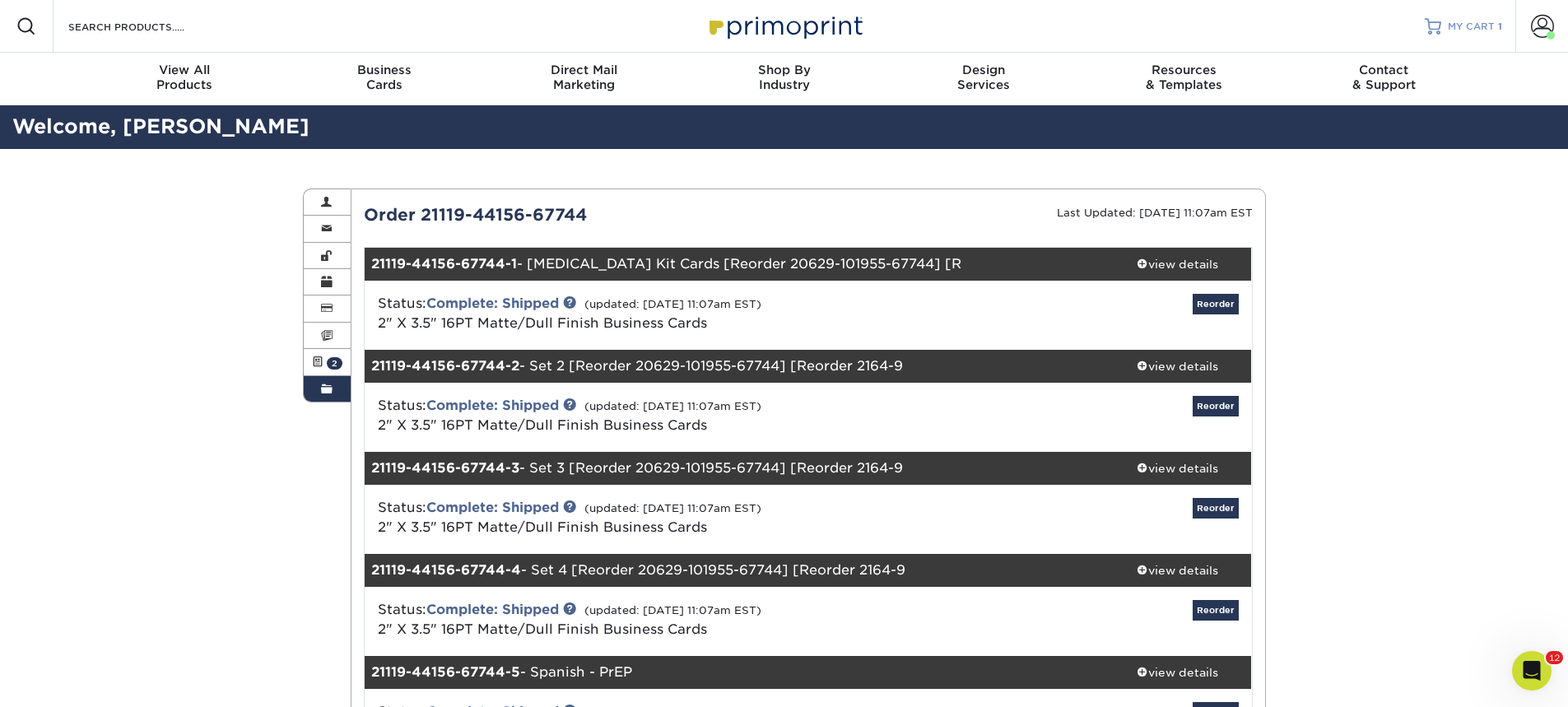 click on "MY CART" at bounding box center [1471, 26] 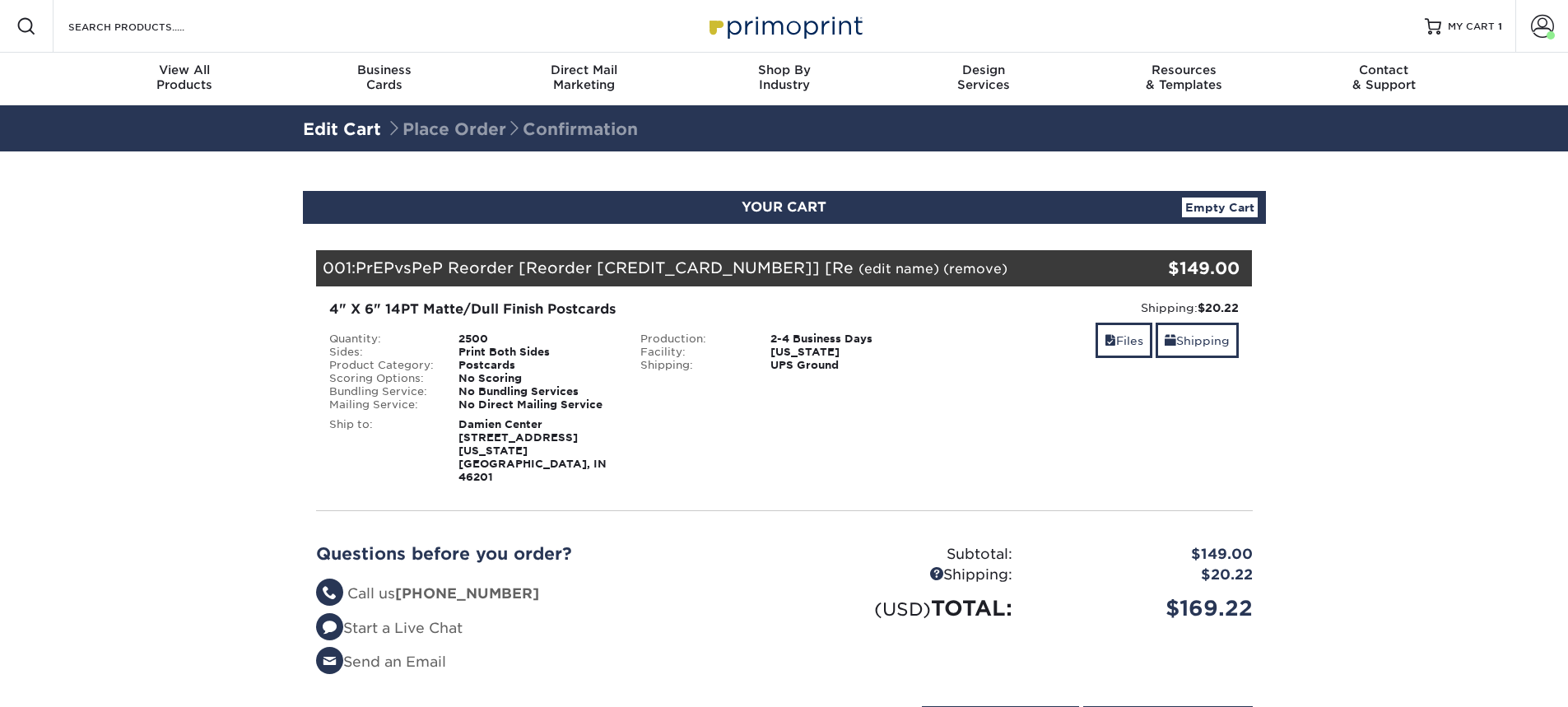 scroll, scrollTop: 0, scrollLeft: 0, axis: both 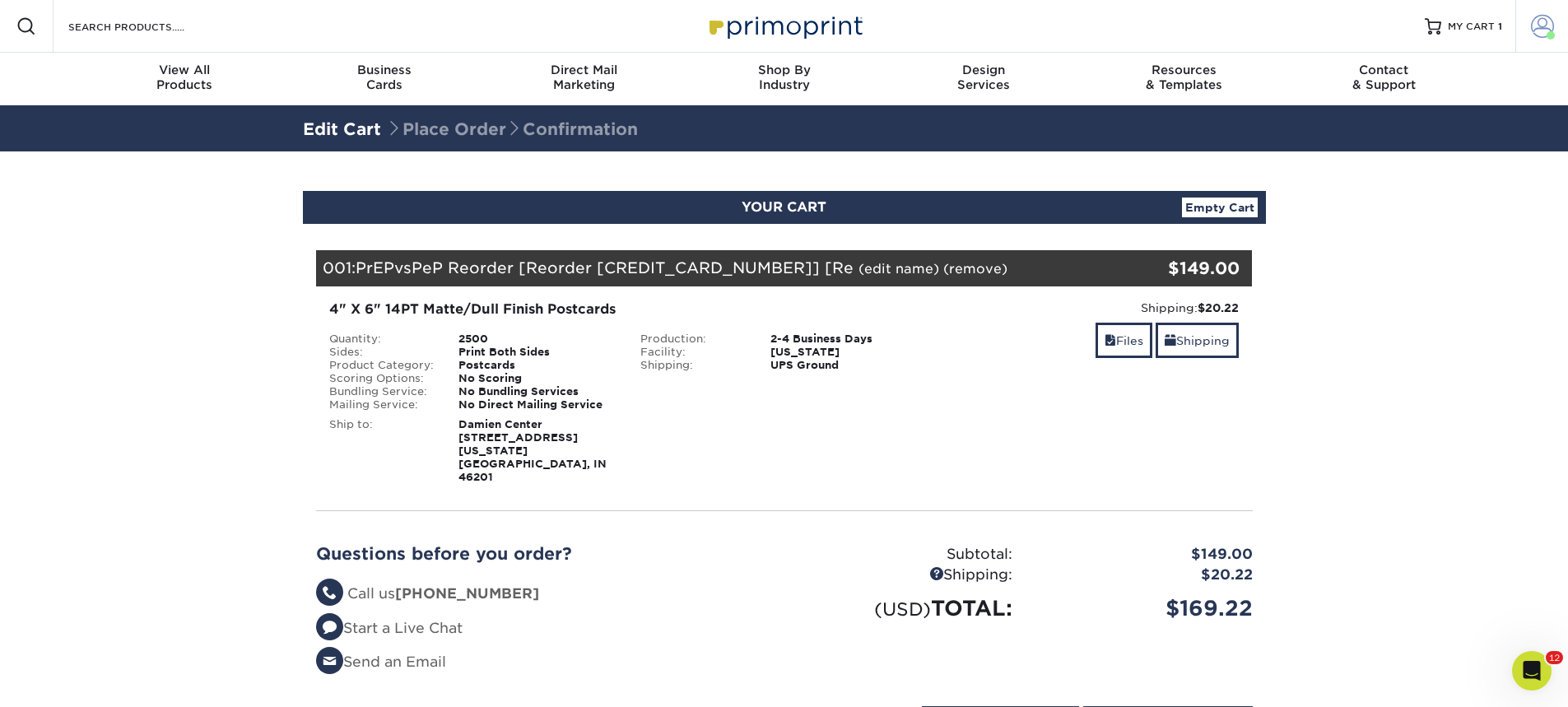 click at bounding box center [1542, 26] 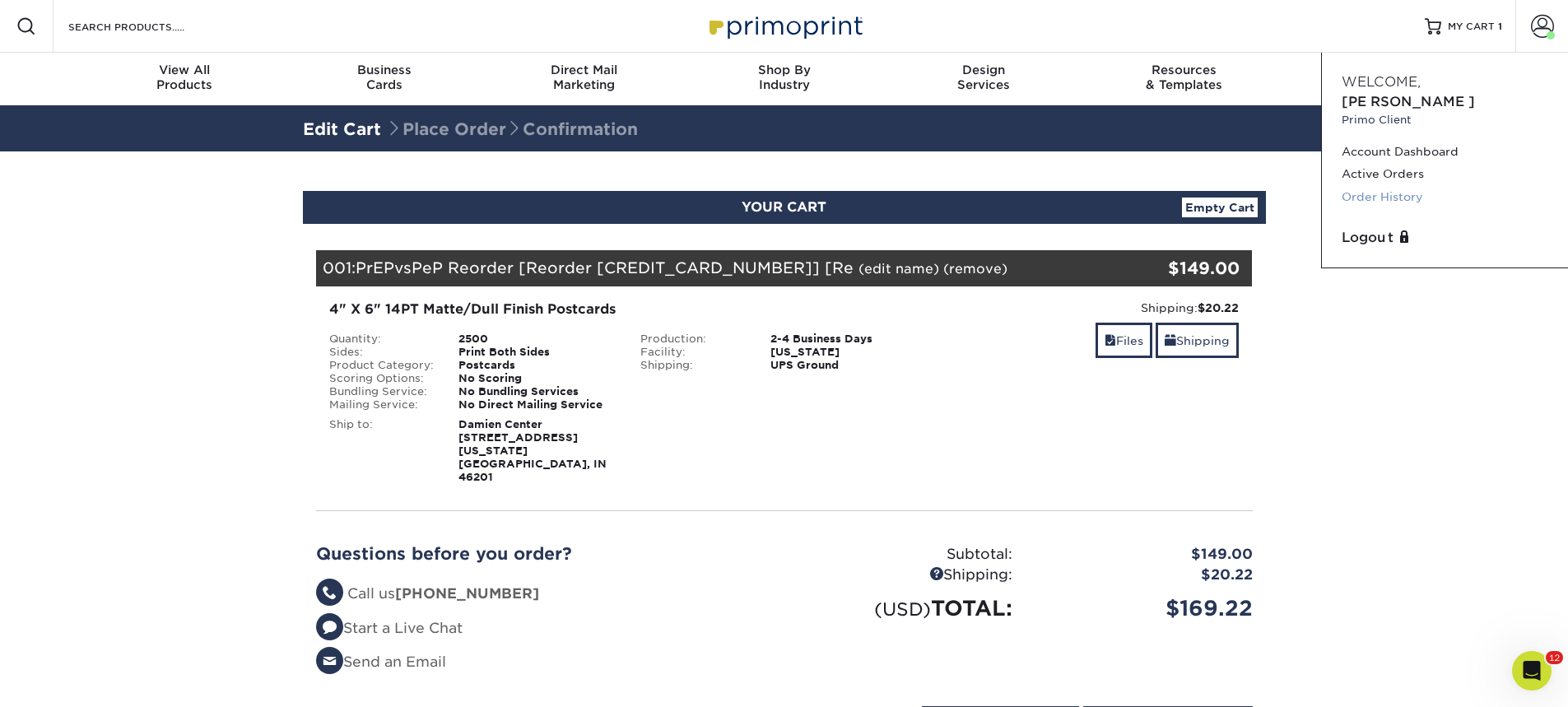 click on "Order History" at bounding box center (1445, 197) 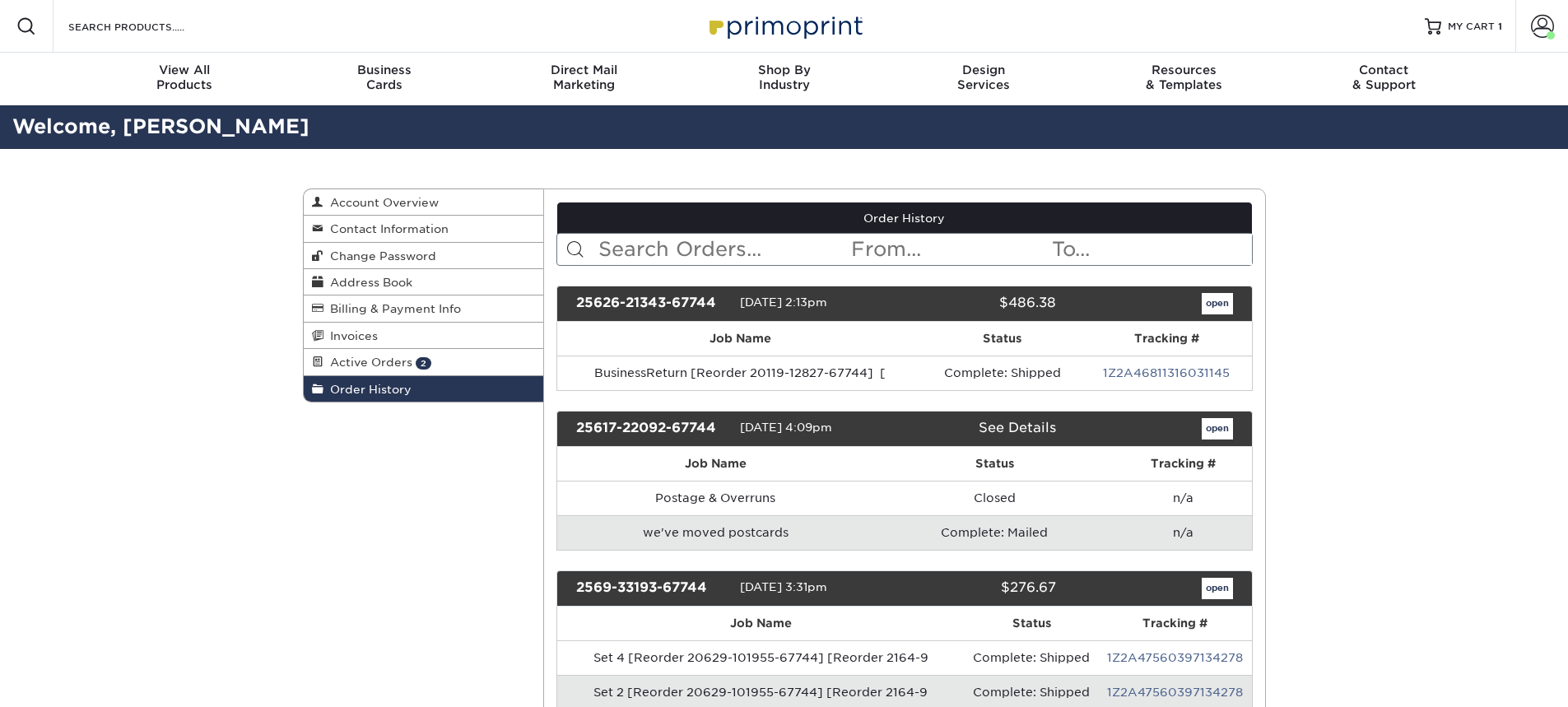 scroll, scrollTop: 0, scrollLeft: 0, axis: both 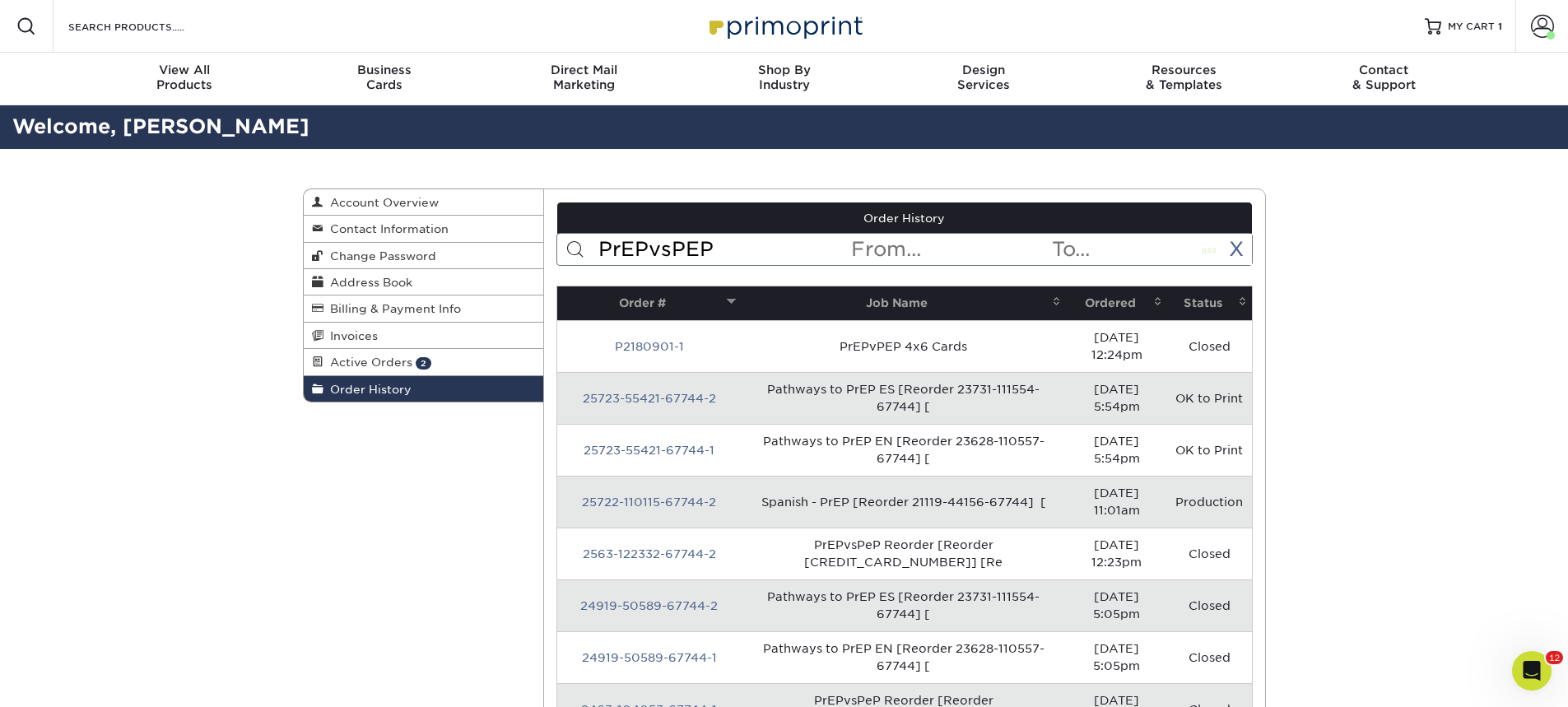 type on "PrEPvsPEP" 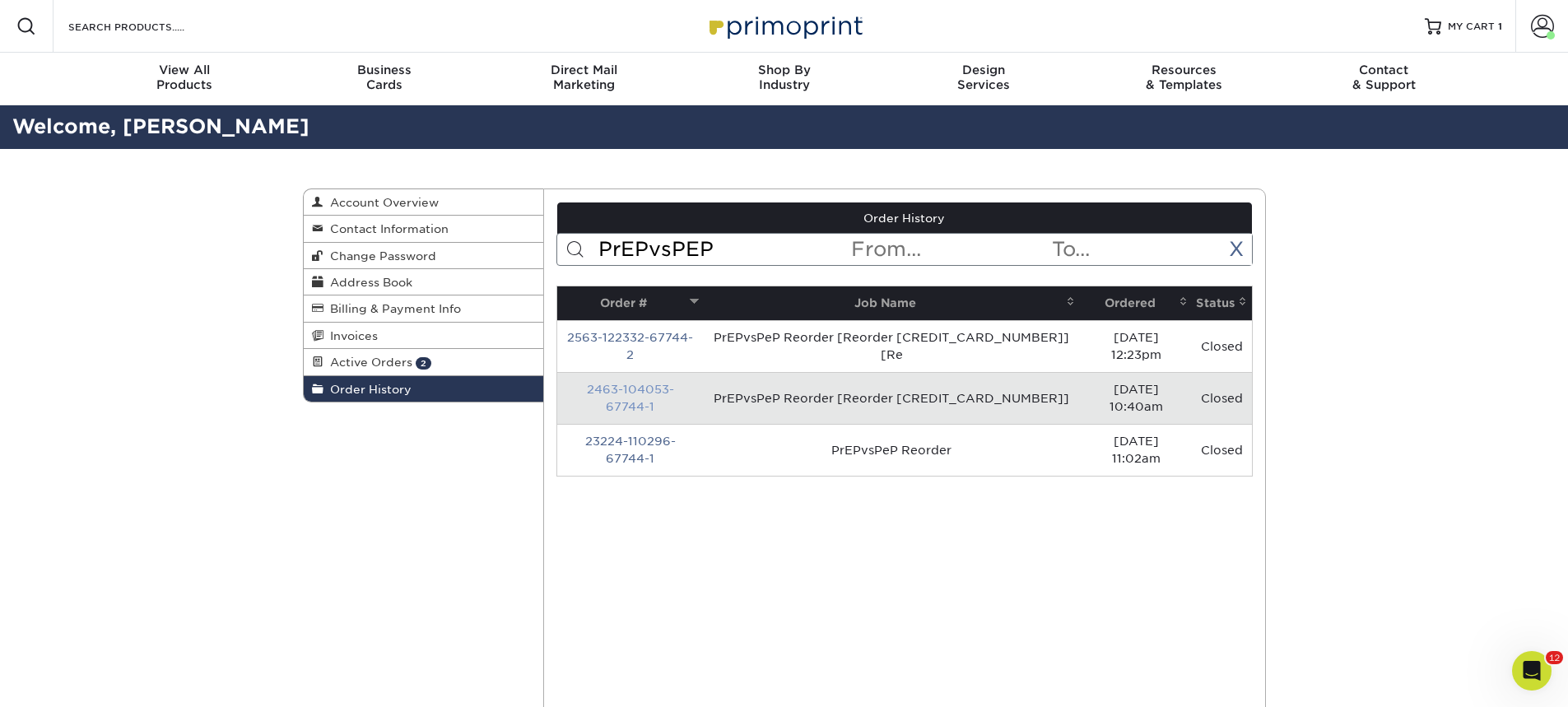 click on "2463-104053-67744-1" at bounding box center (630, 398) 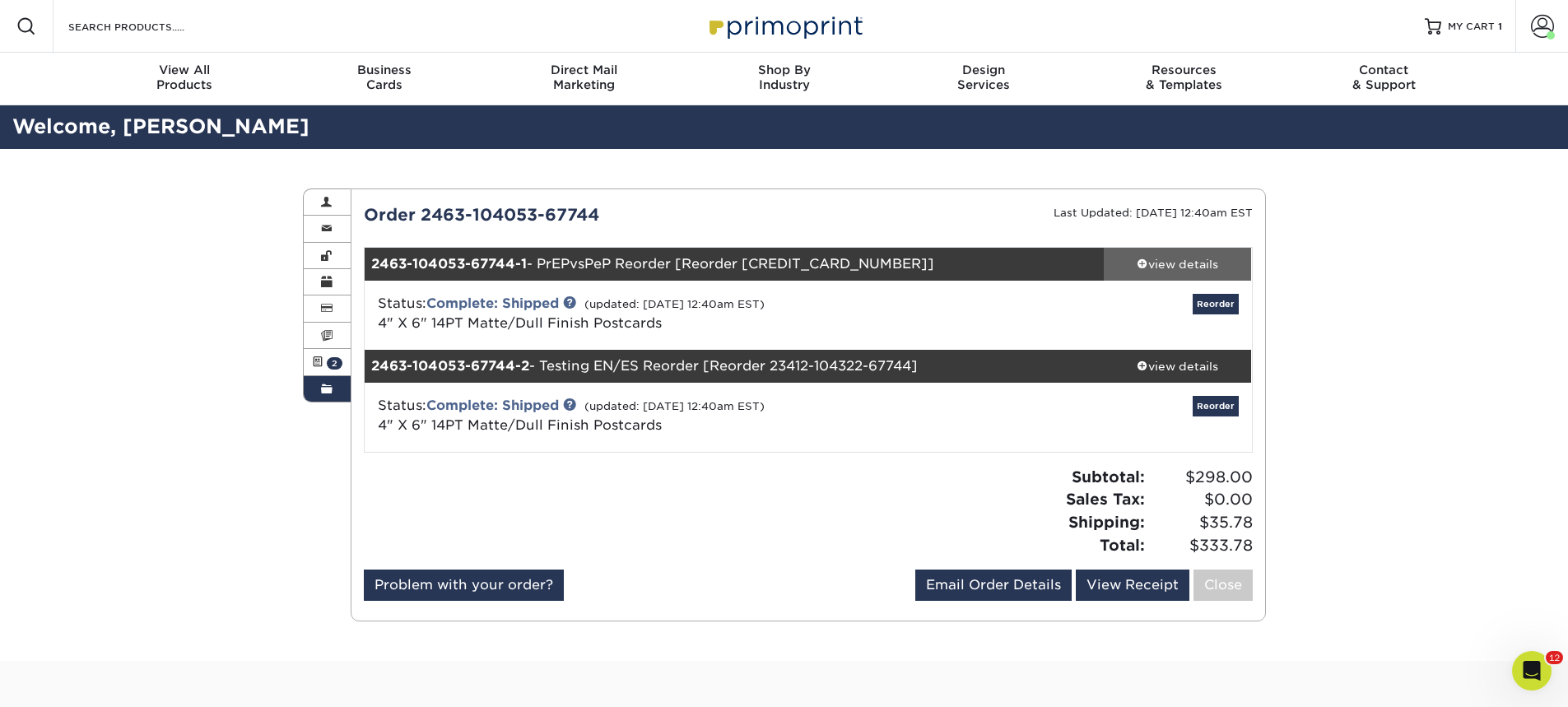 click on "view details" at bounding box center (1178, 264) 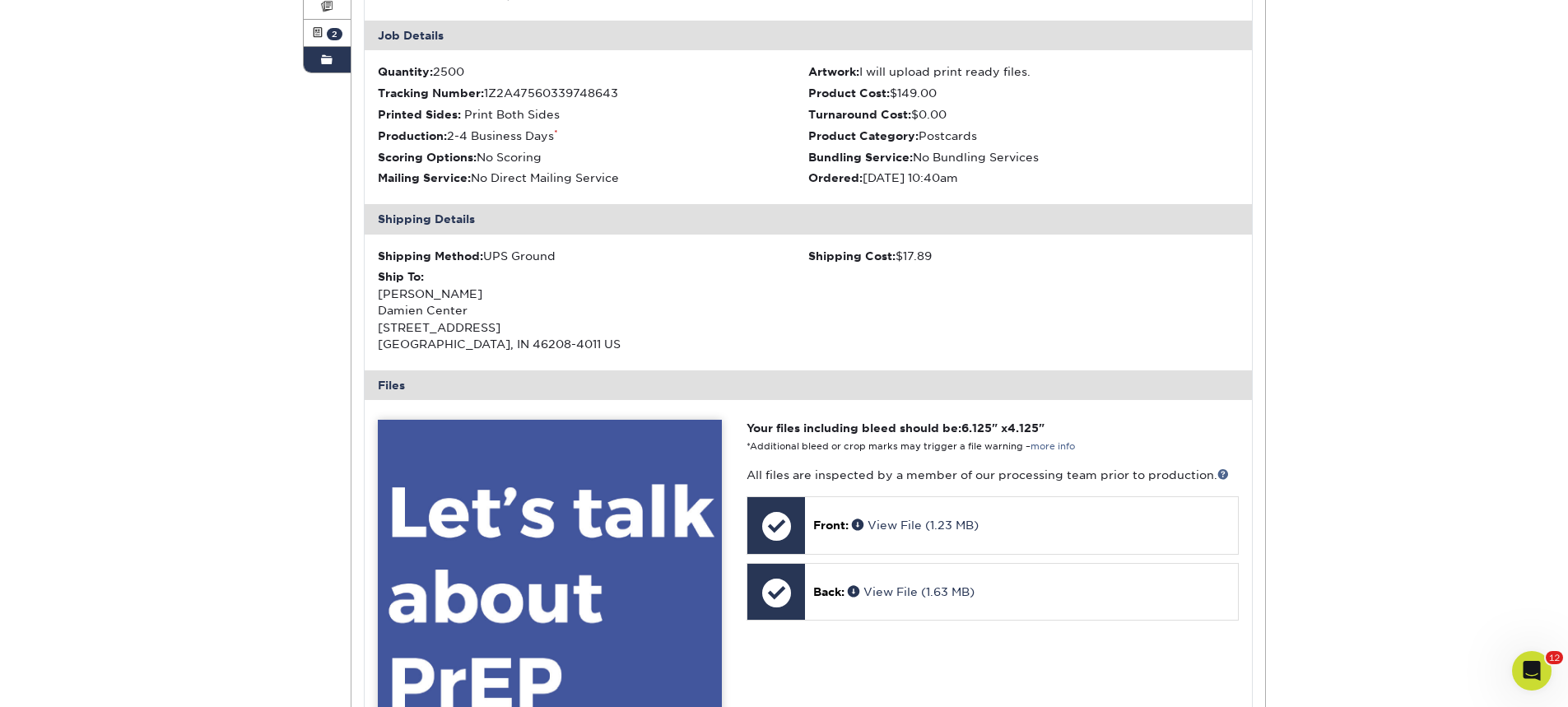 scroll, scrollTop: 0, scrollLeft: 0, axis: both 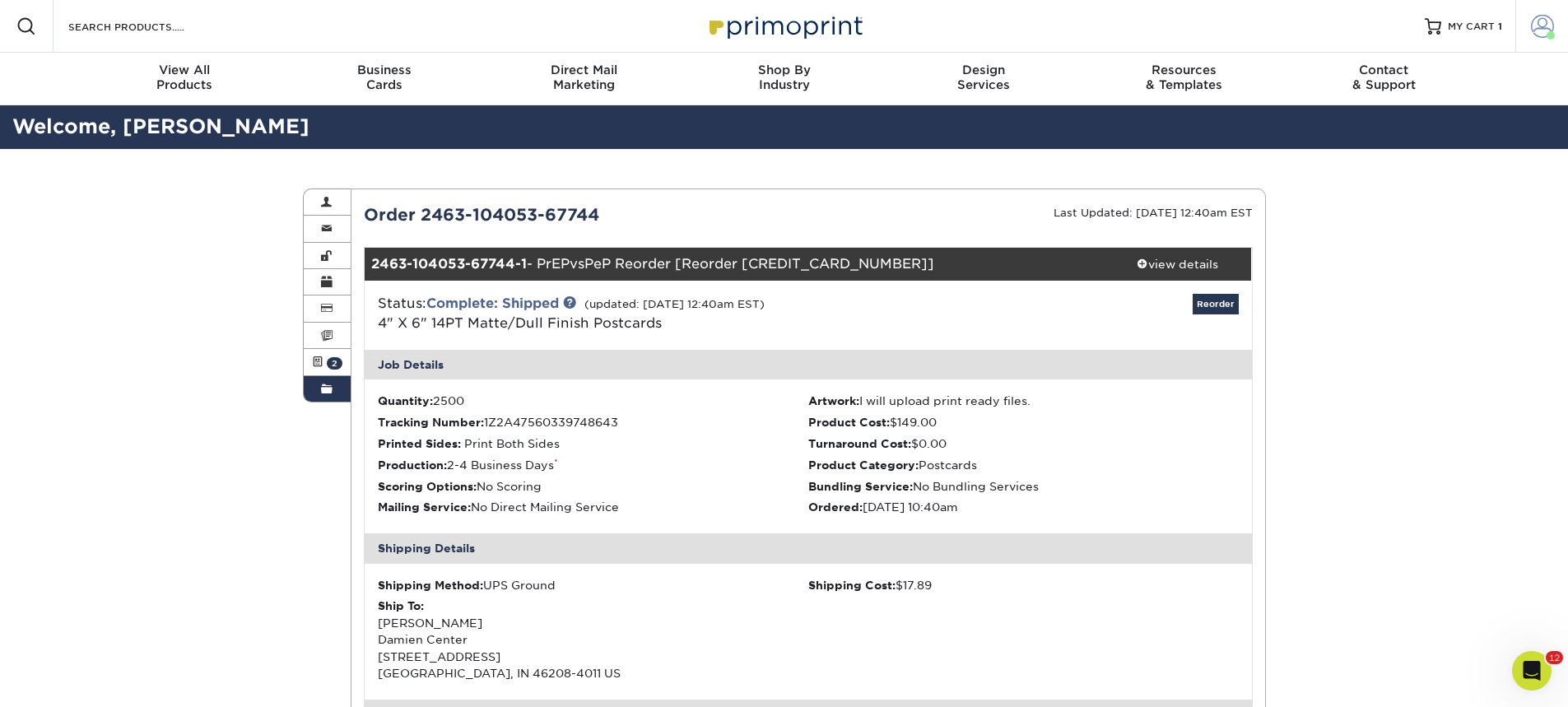 click on "Account" at bounding box center (1542, 26) 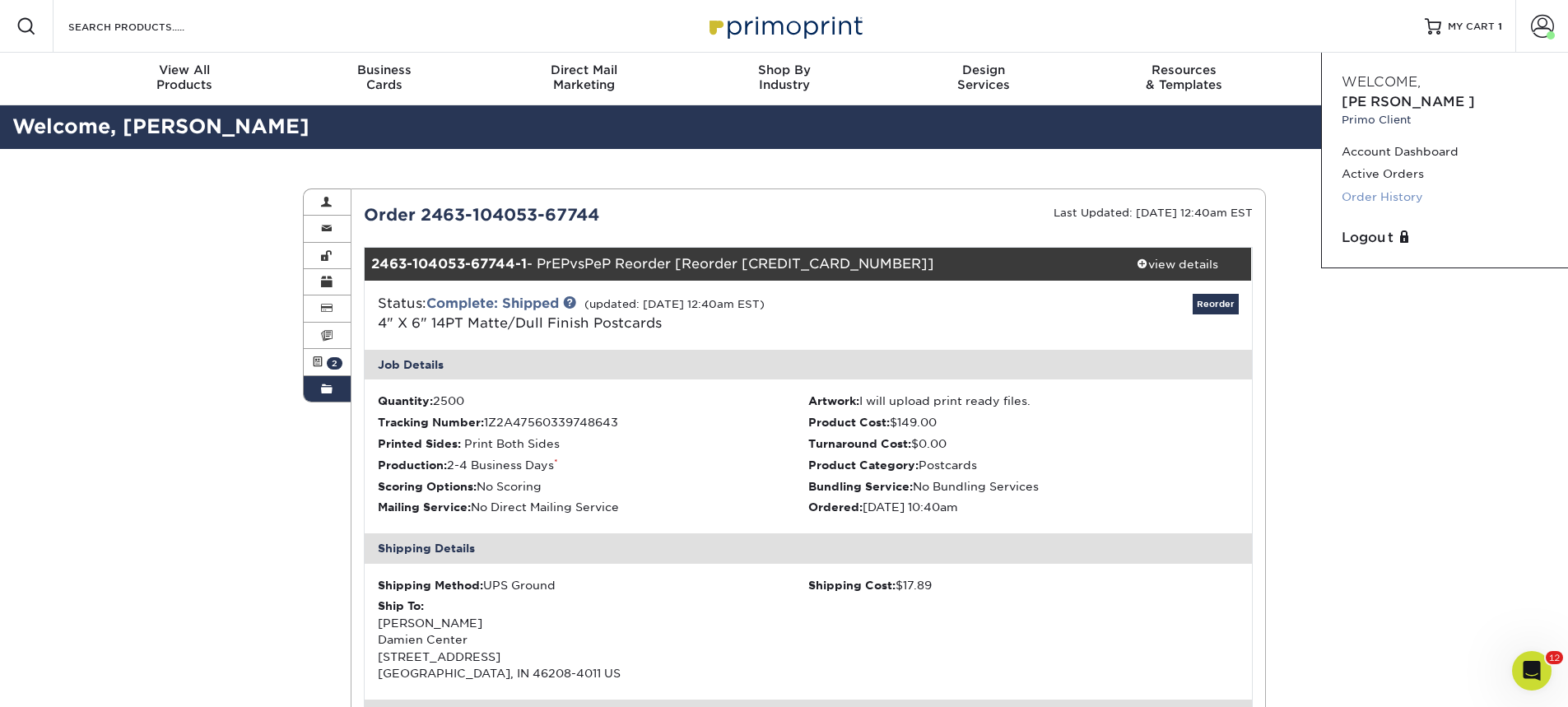 click on "Order History" at bounding box center [1445, 197] 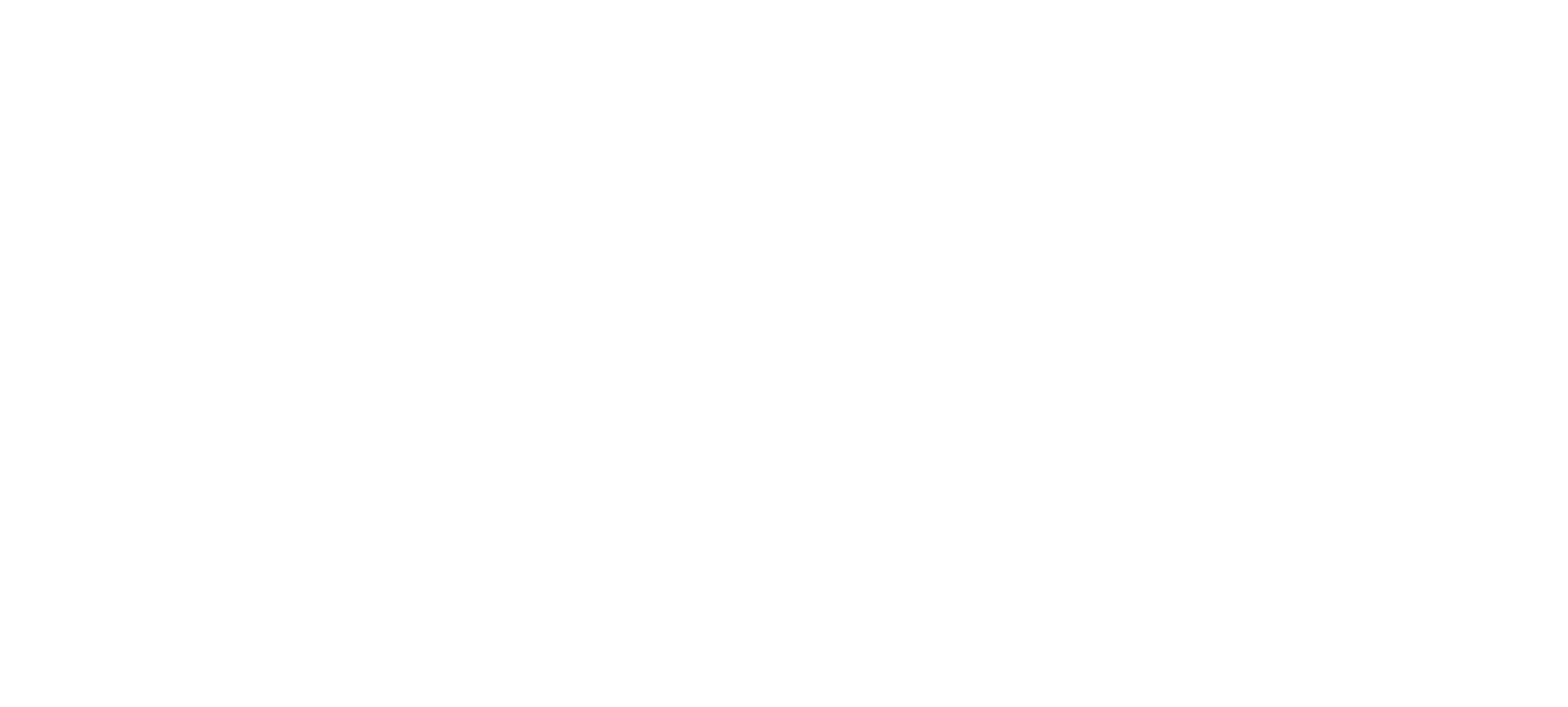 scroll, scrollTop: 0, scrollLeft: 0, axis: both 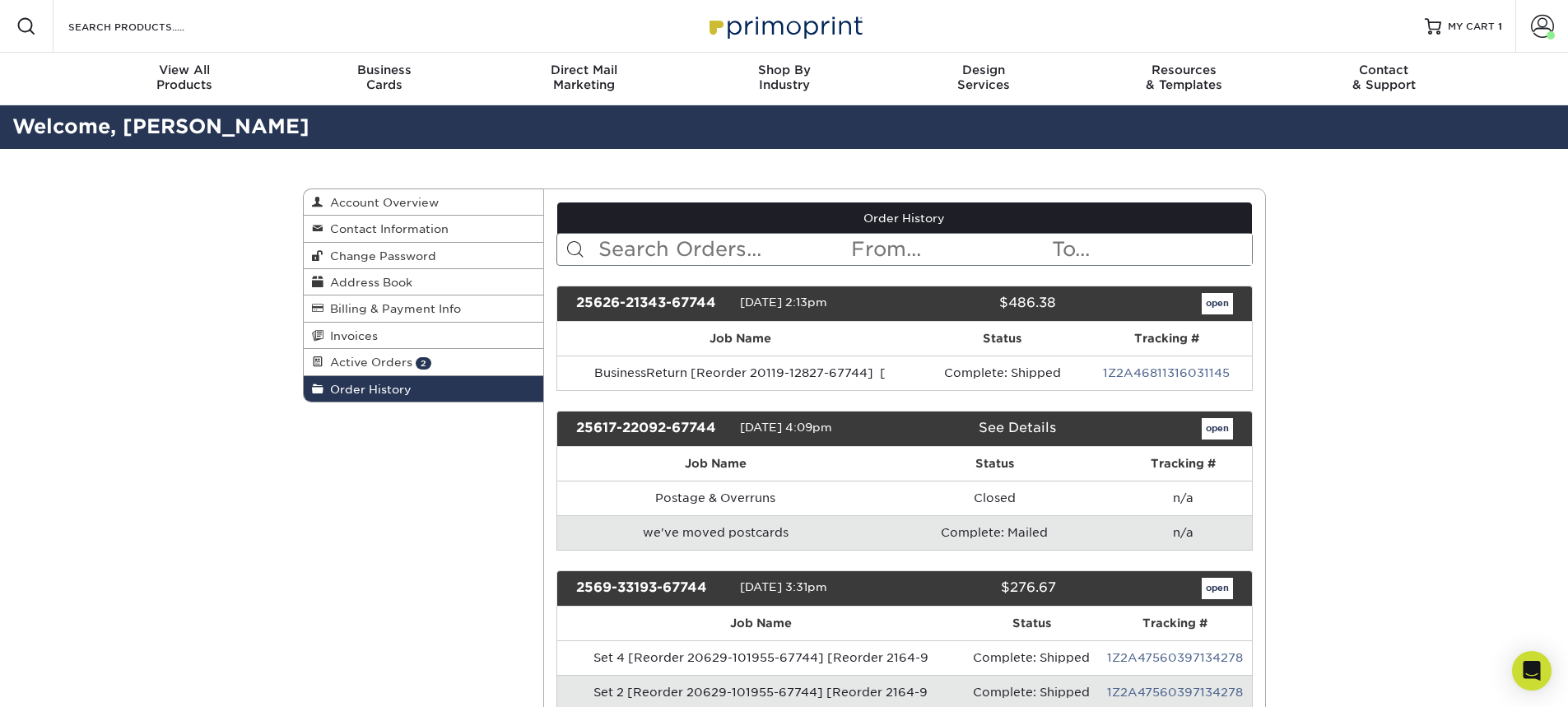 click at bounding box center [723, 249] 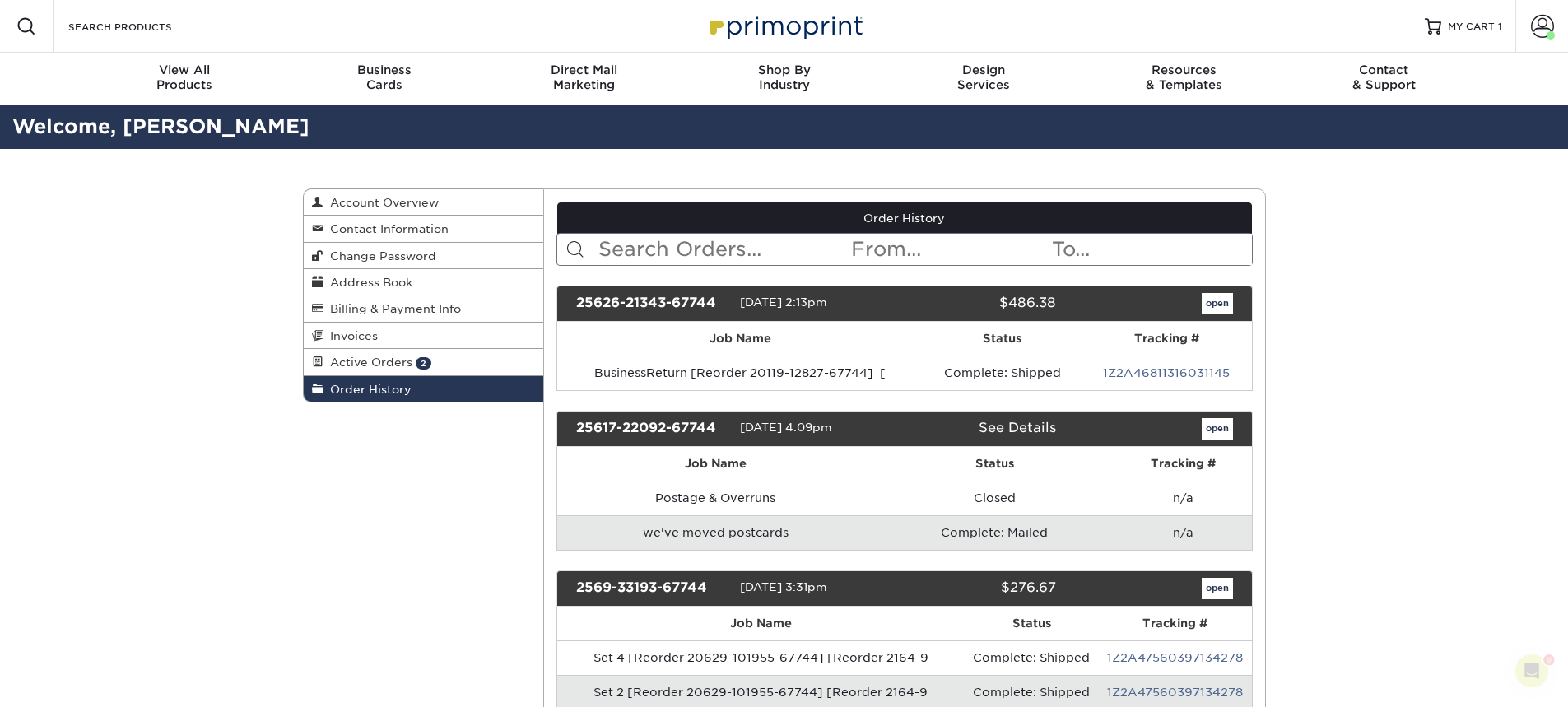 scroll, scrollTop: 0, scrollLeft: 0, axis: both 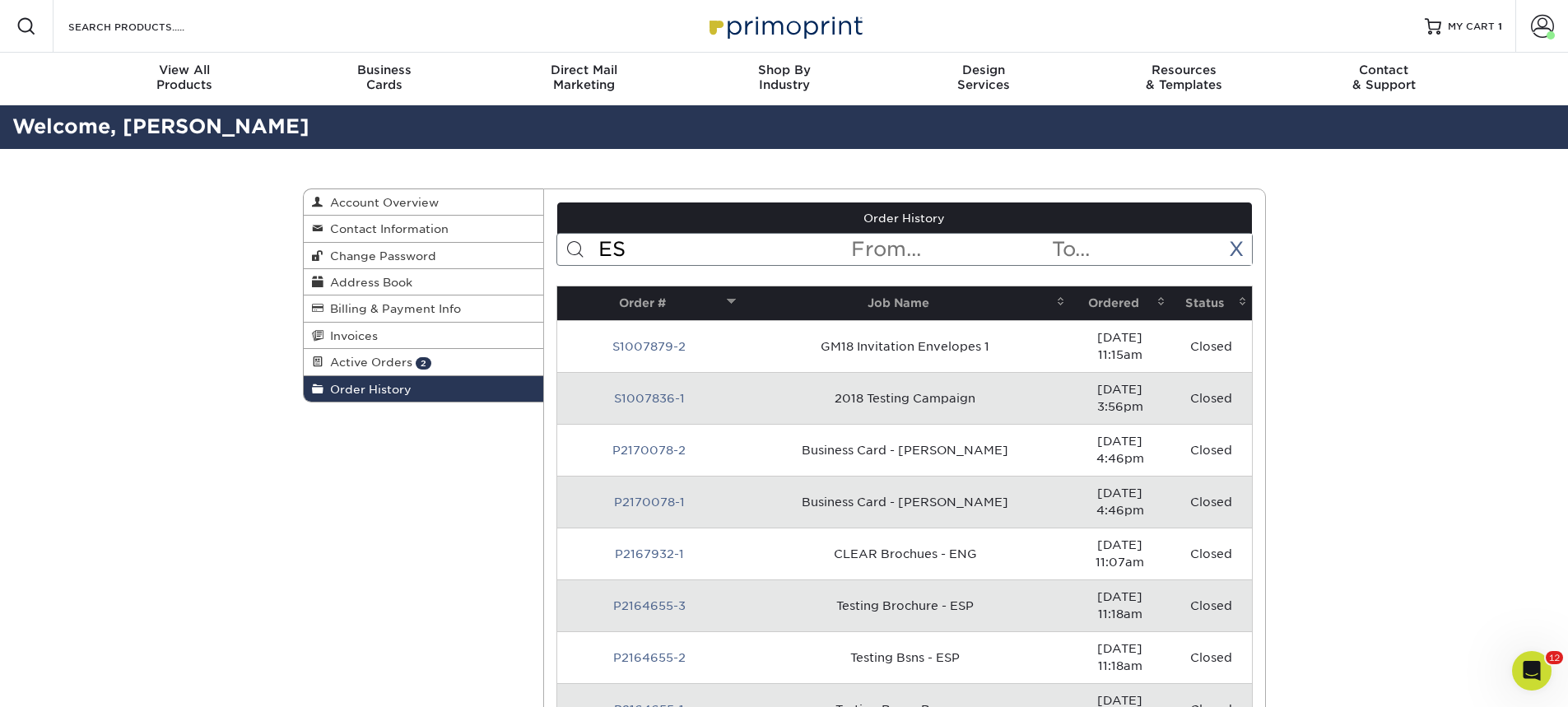 drag, startPoint x: 653, startPoint y: 249, endPoint x: 558, endPoint y: 242, distance: 95.25755 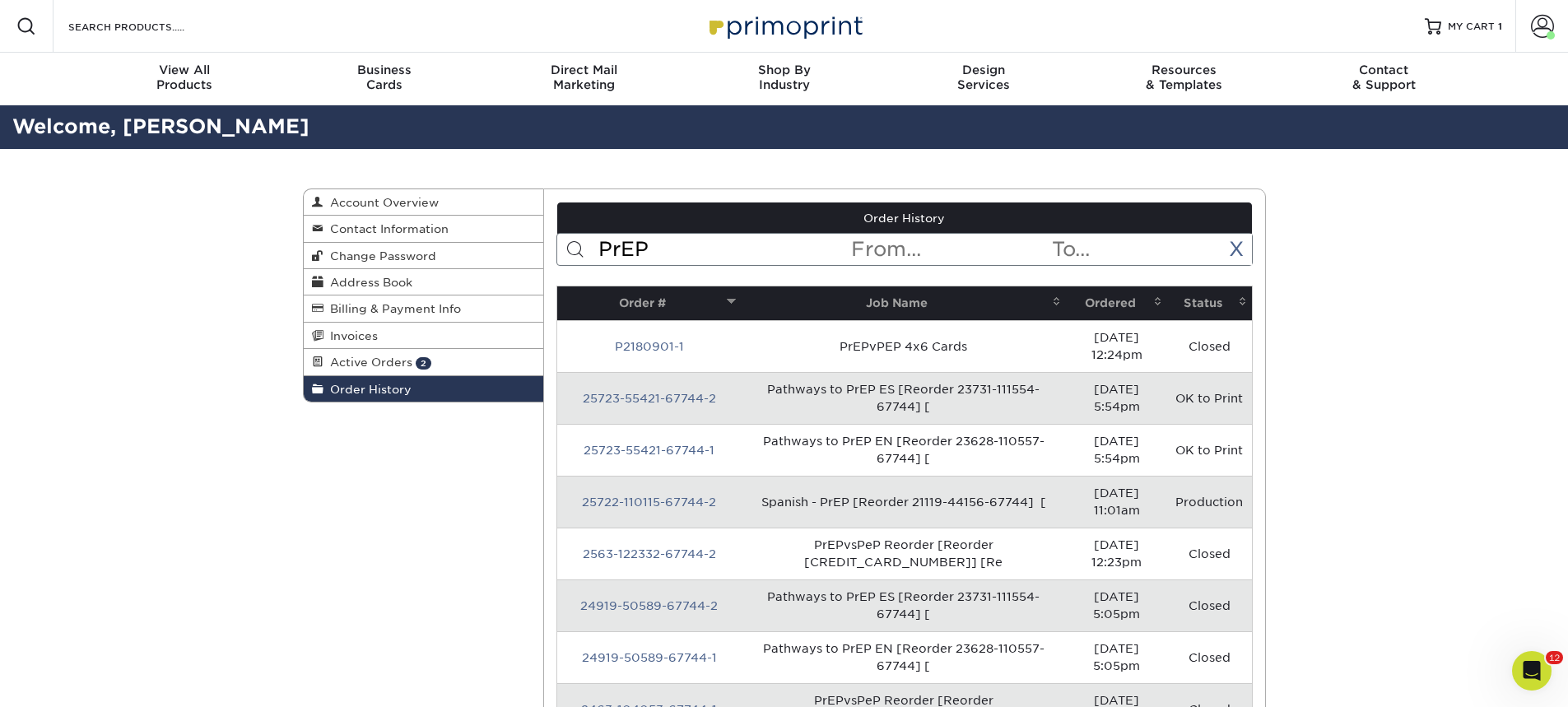 type on "PrEP" 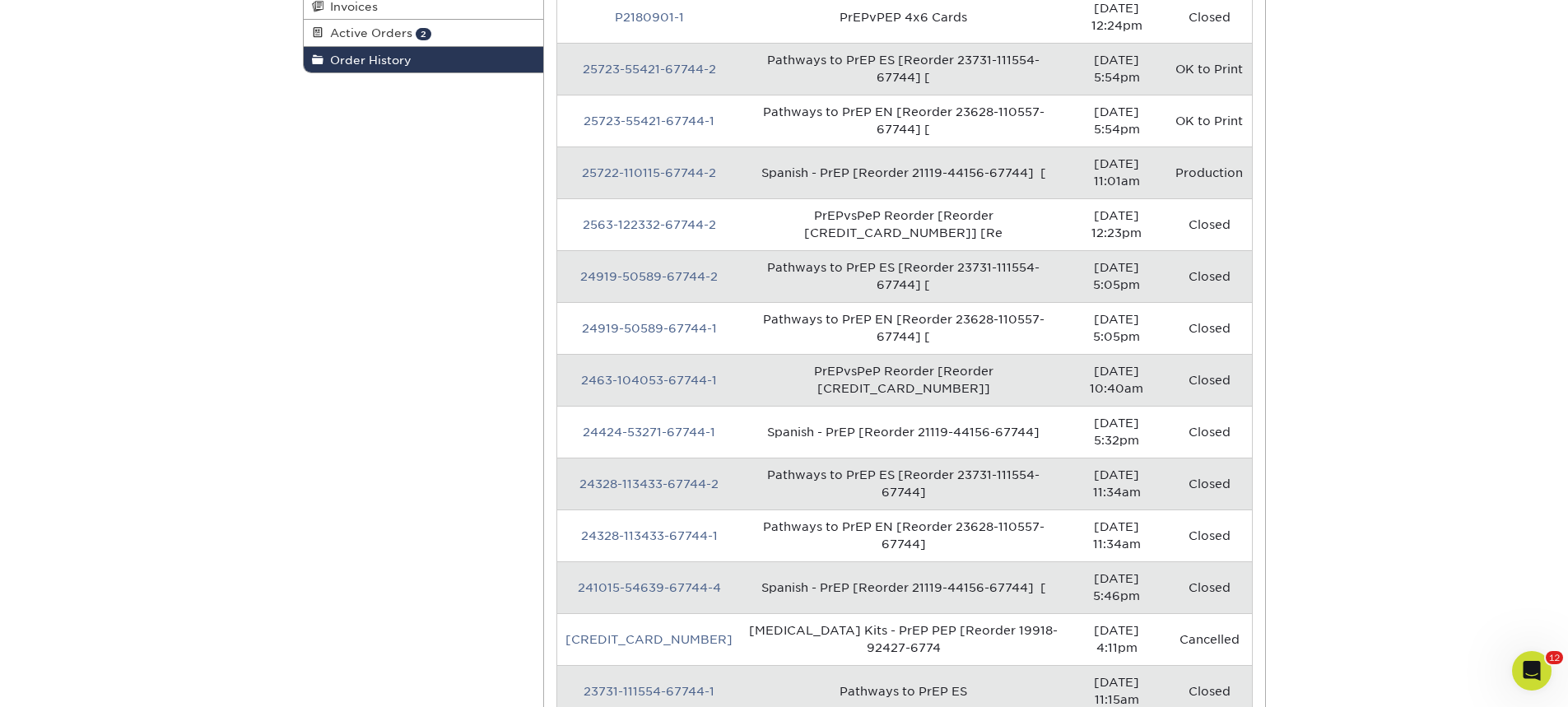 scroll, scrollTop: 412, scrollLeft: 0, axis: vertical 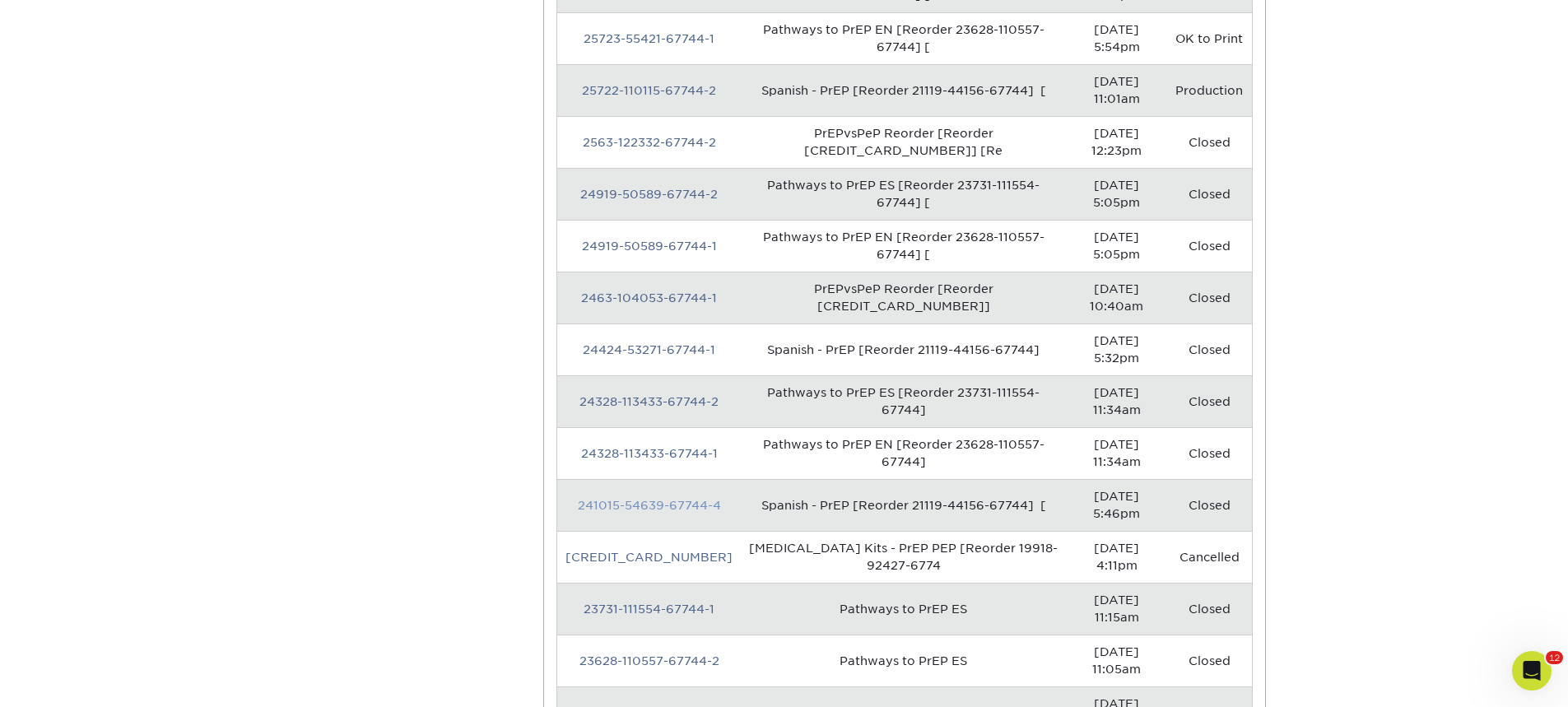 click on "241015-54639-67744-4" at bounding box center (649, 505) 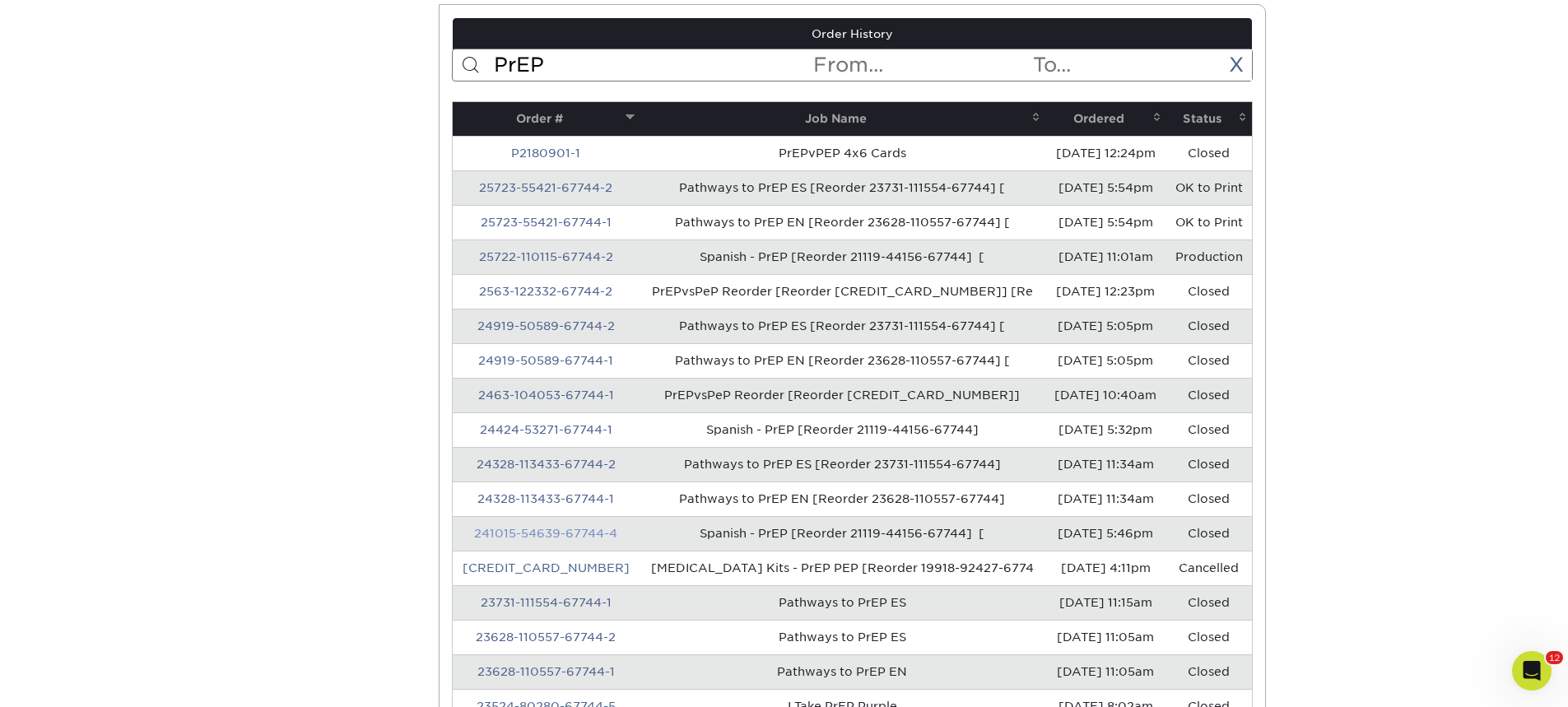 scroll, scrollTop: 0, scrollLeft: 0, axis: both 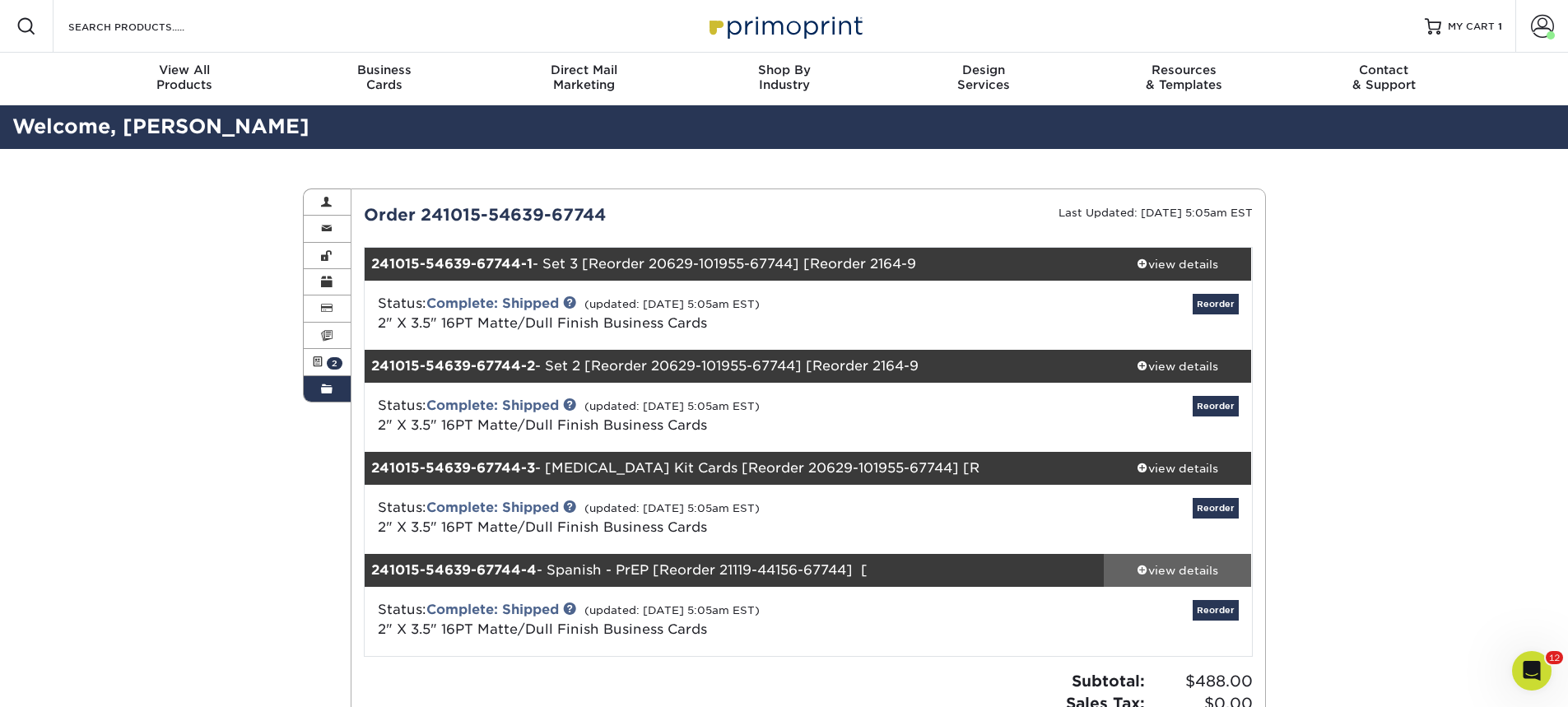click on "view details" at bounding box center [1178, 570] 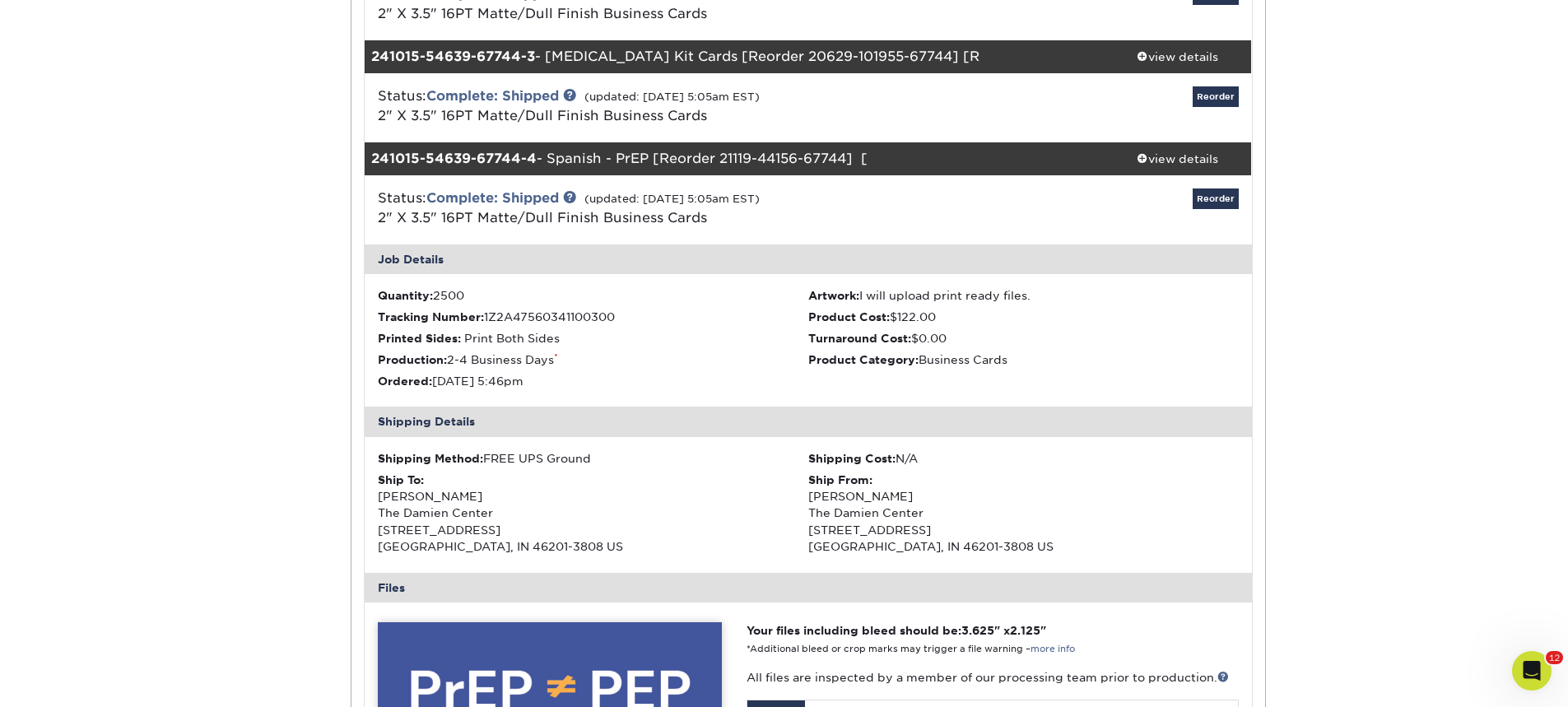 scroll, scrollTop: 0, scrollLeft: 0, axis: both 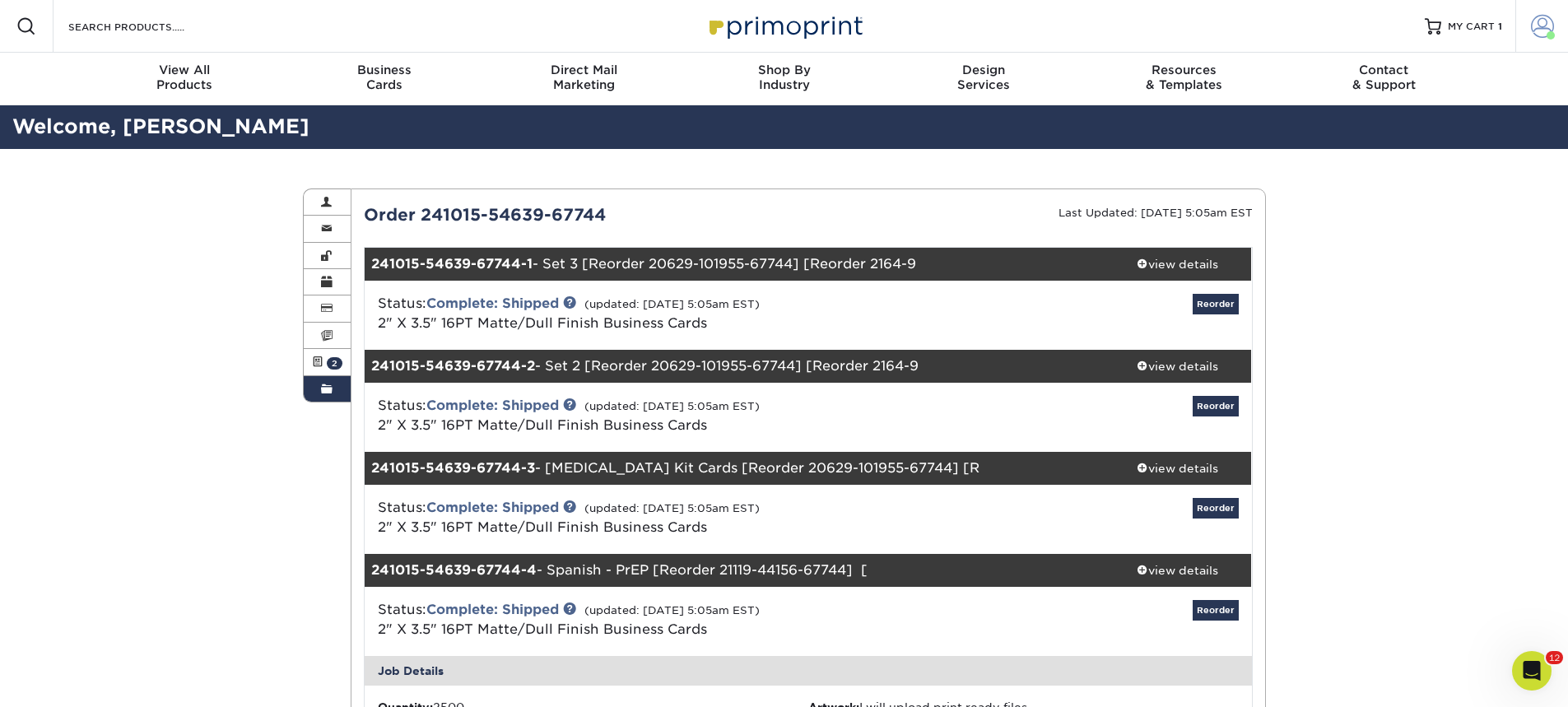 click at bounding box center [1542, 26] 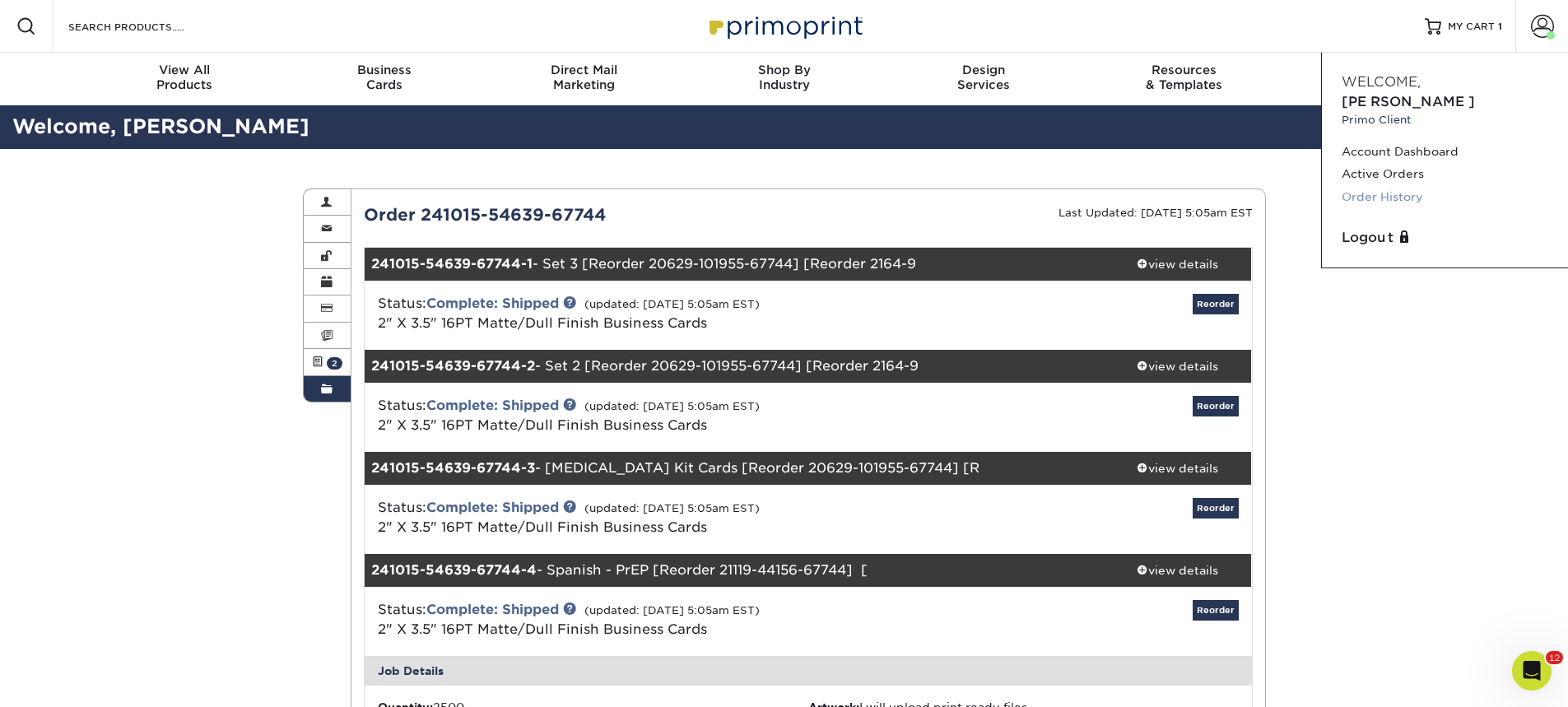click on "Order History" at bounding box center [1445, 197] 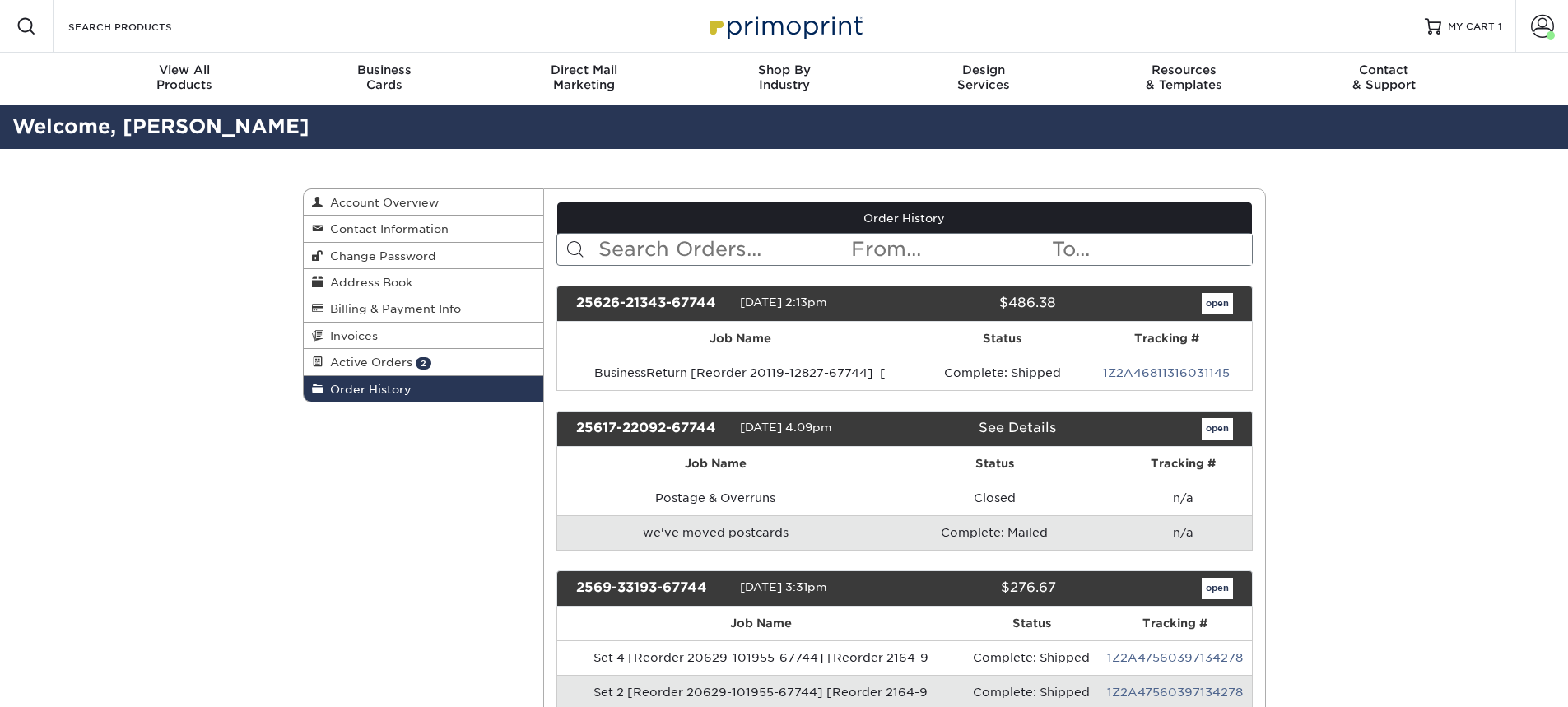 scroll, scrollTop: 0, scrollLeft: 0, axis: both 